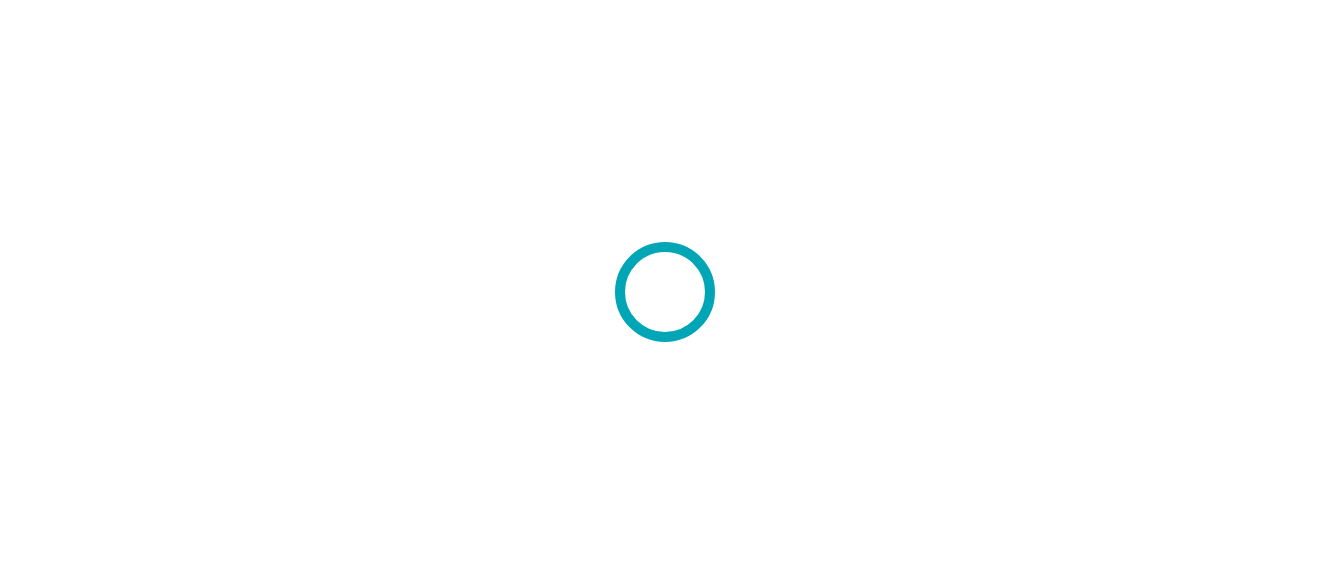 scroll, scrollTop: 0, scrollLeft: 0, axis: both 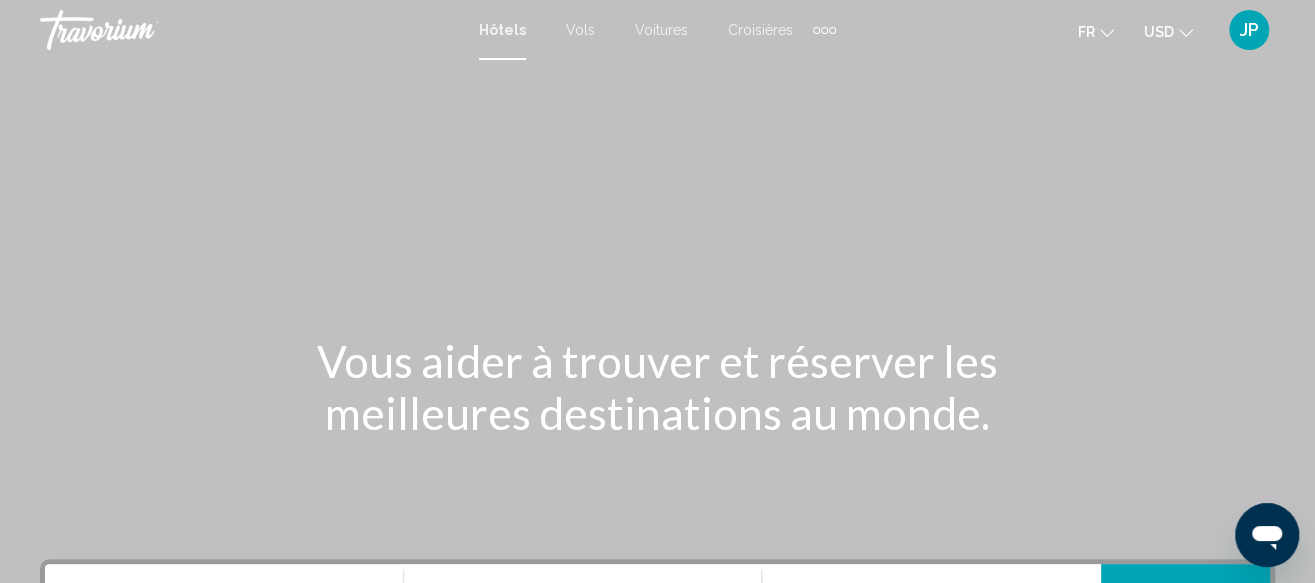 click 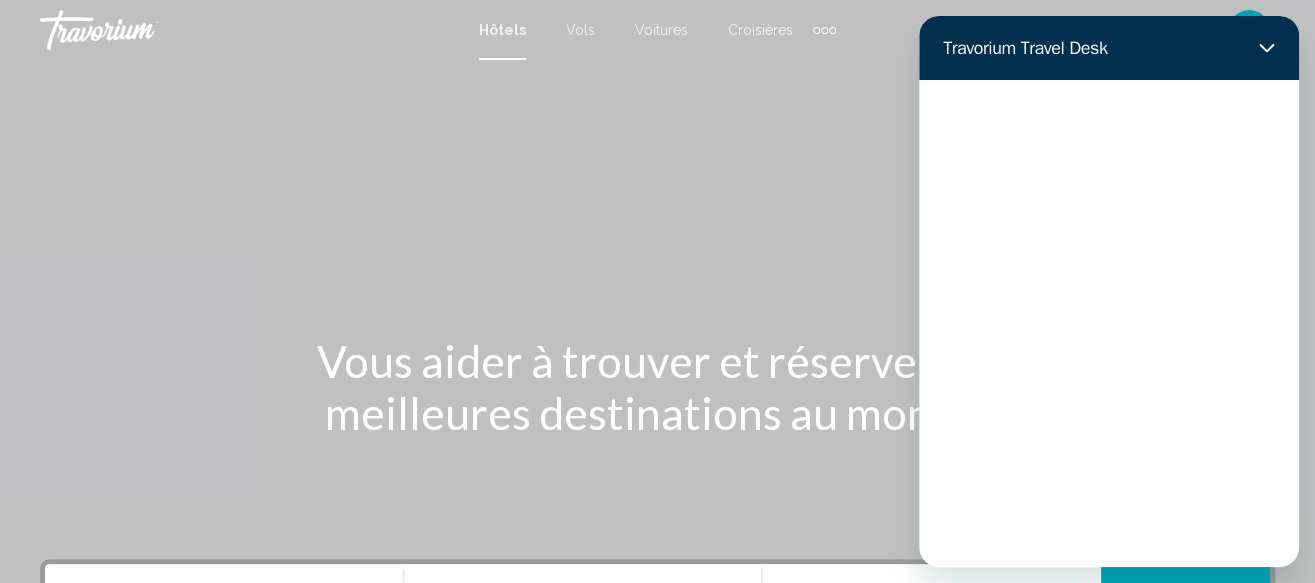 scroll, scrollTop: 0, scrollLeft: 0, axis: both 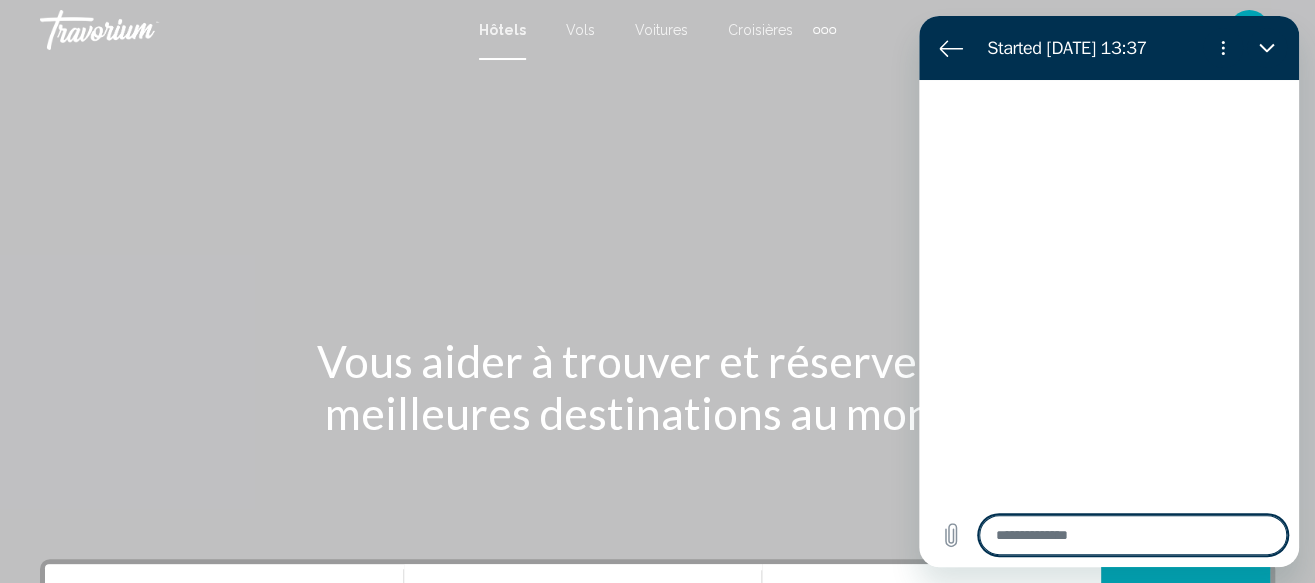 type on "*" 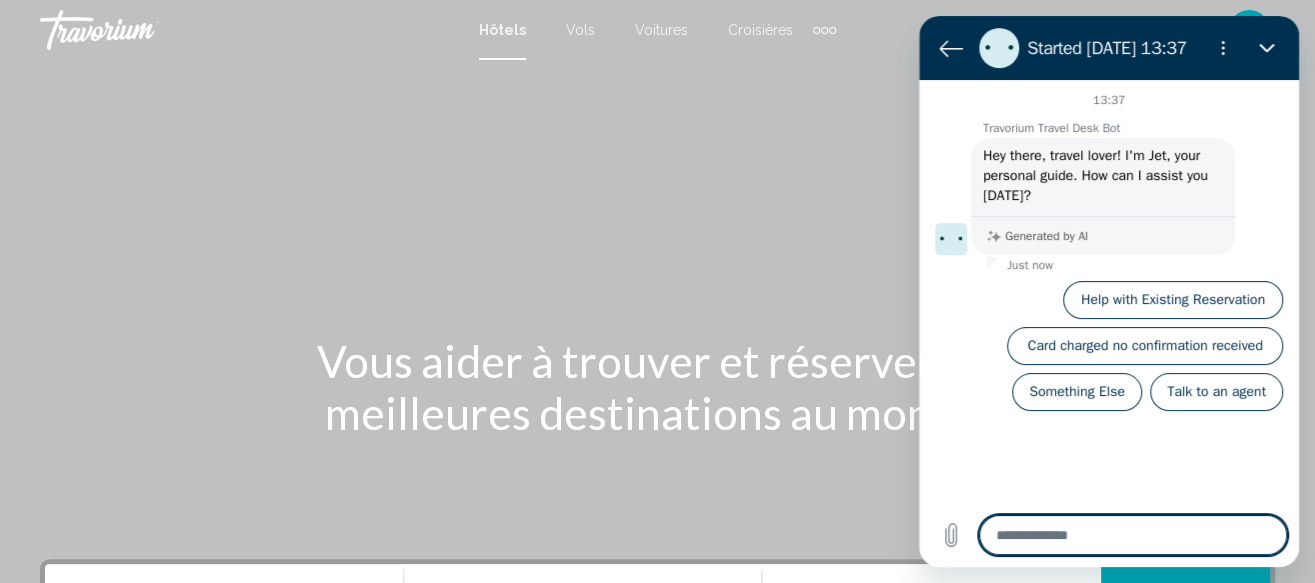 type on "*" 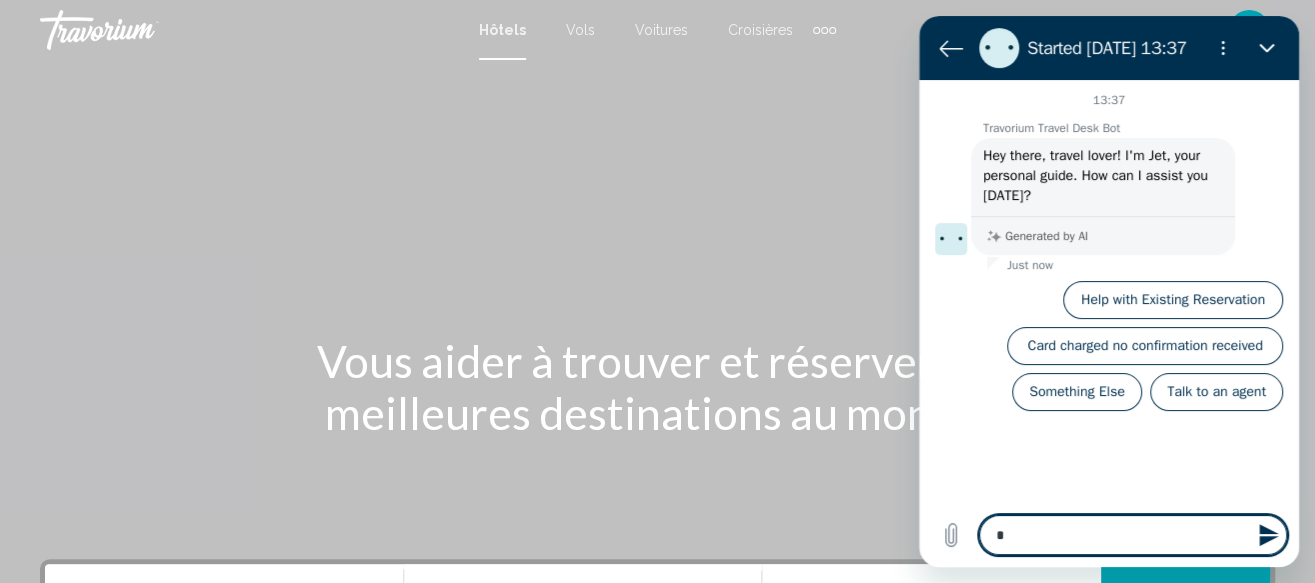 type on "**" 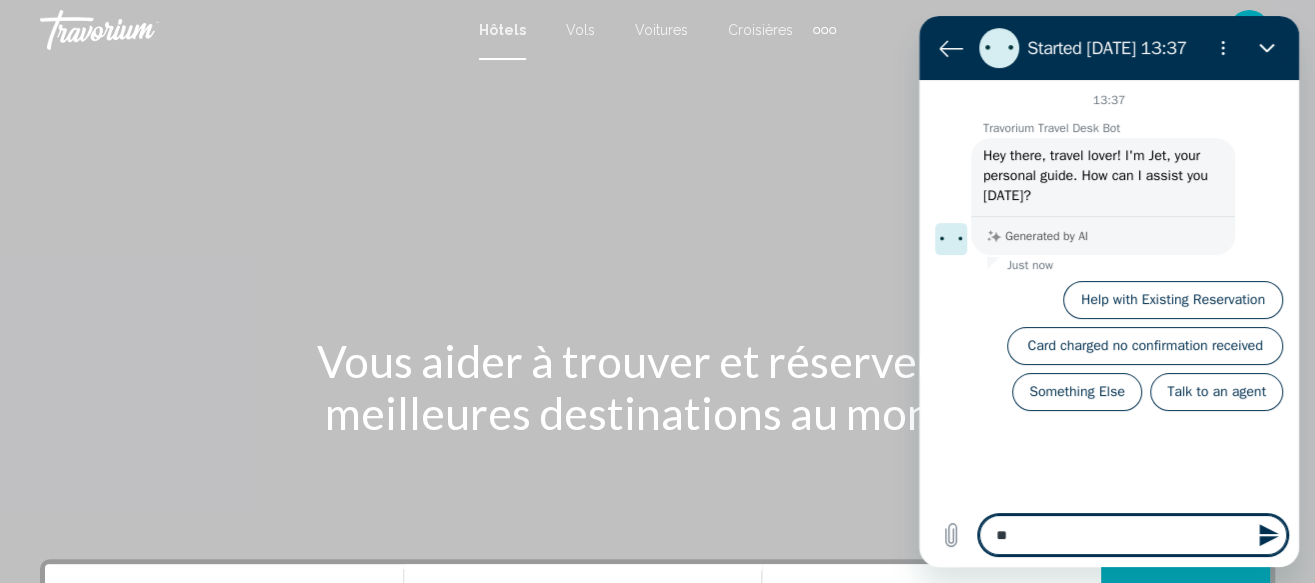 type on "***" 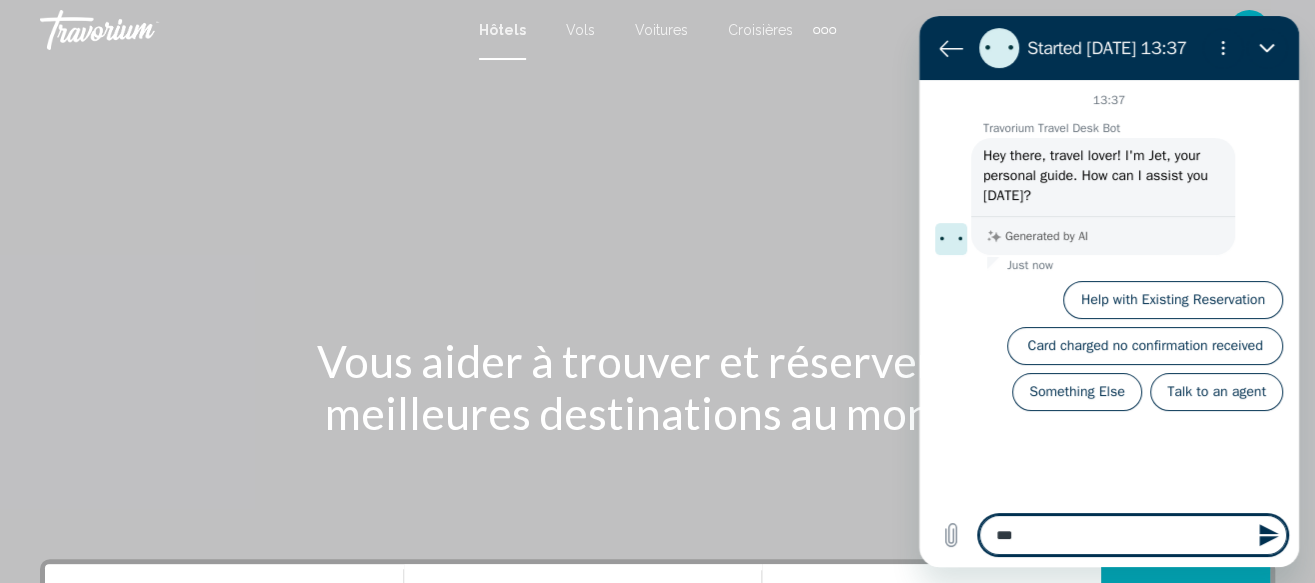 type on "****" 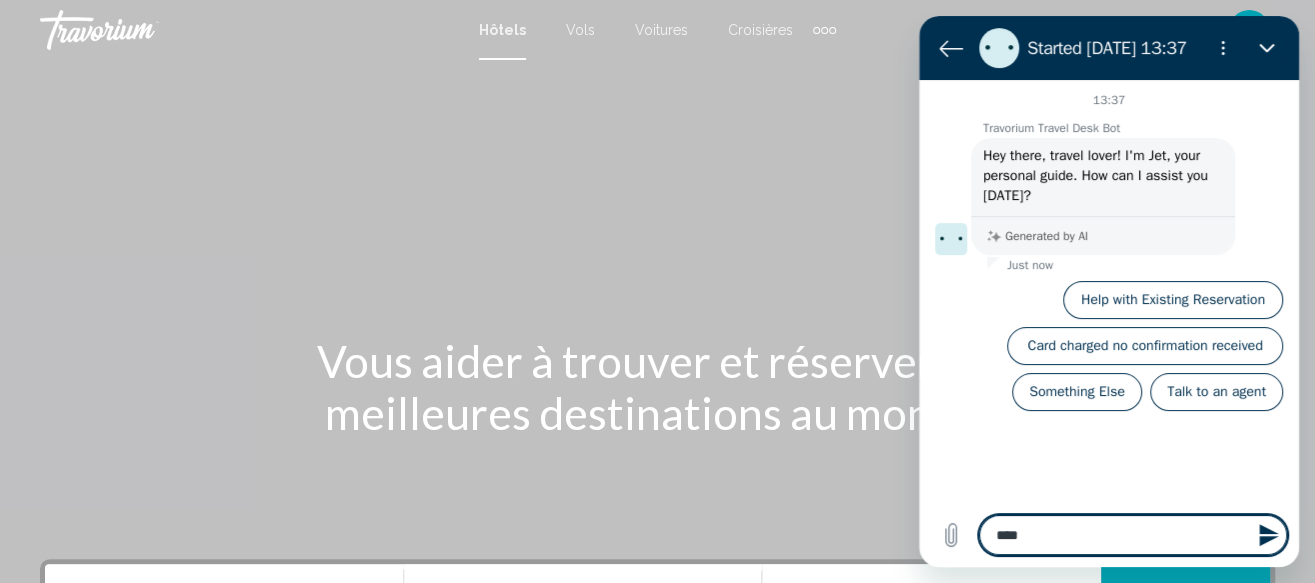 type on "*****" 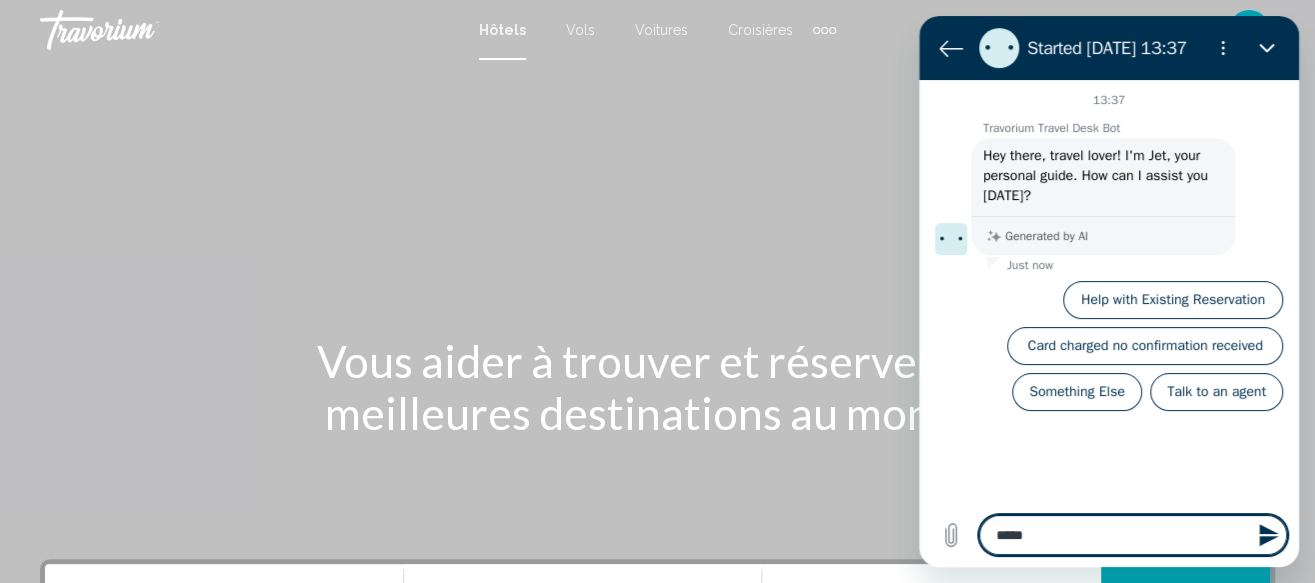 type on "*" 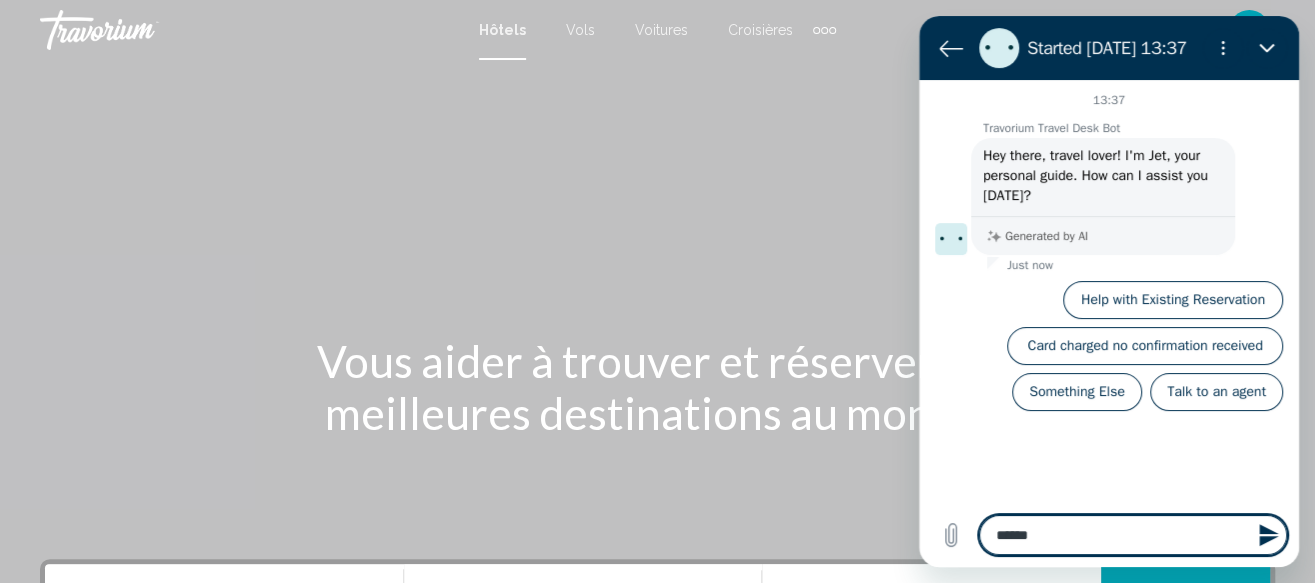 type on "*******" 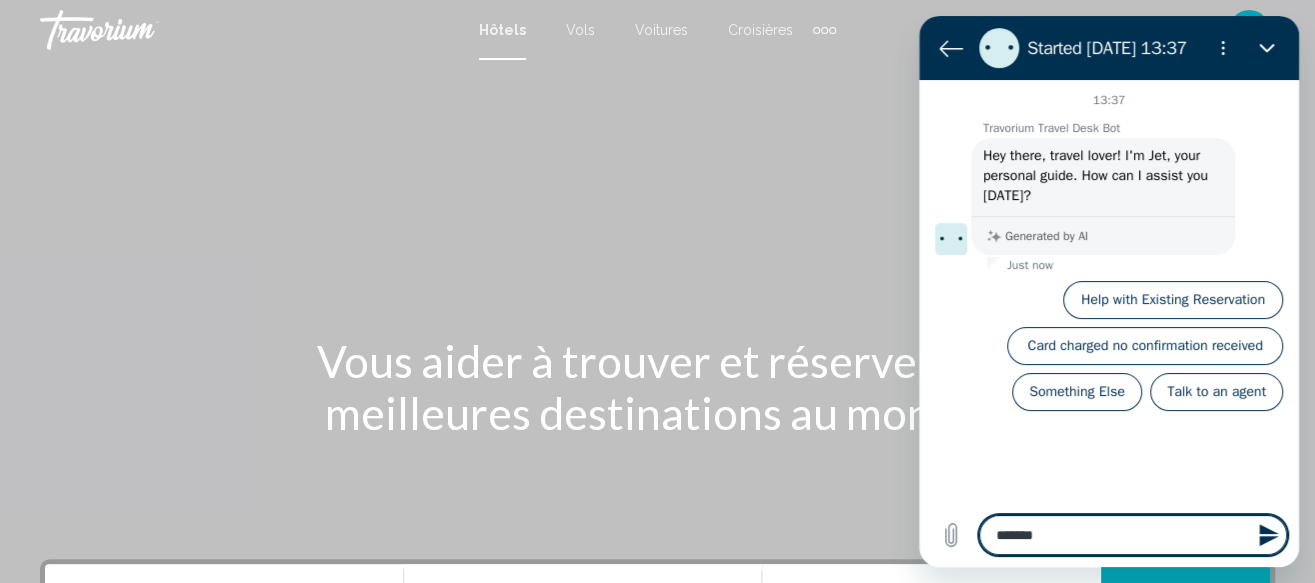 type on "********" 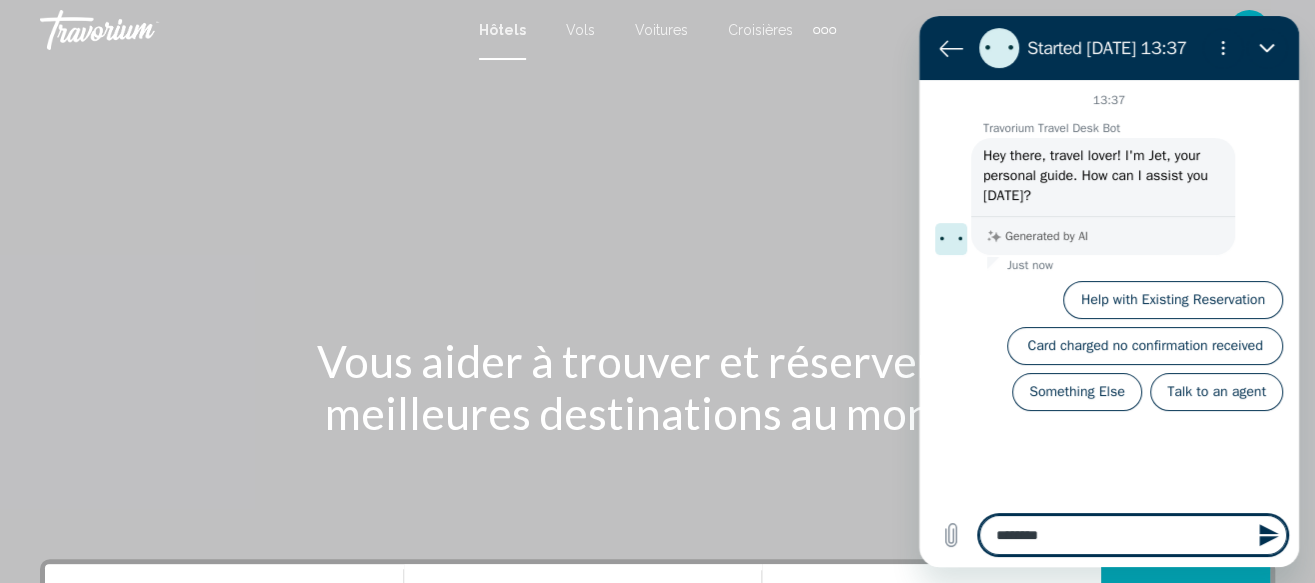 type on "********" 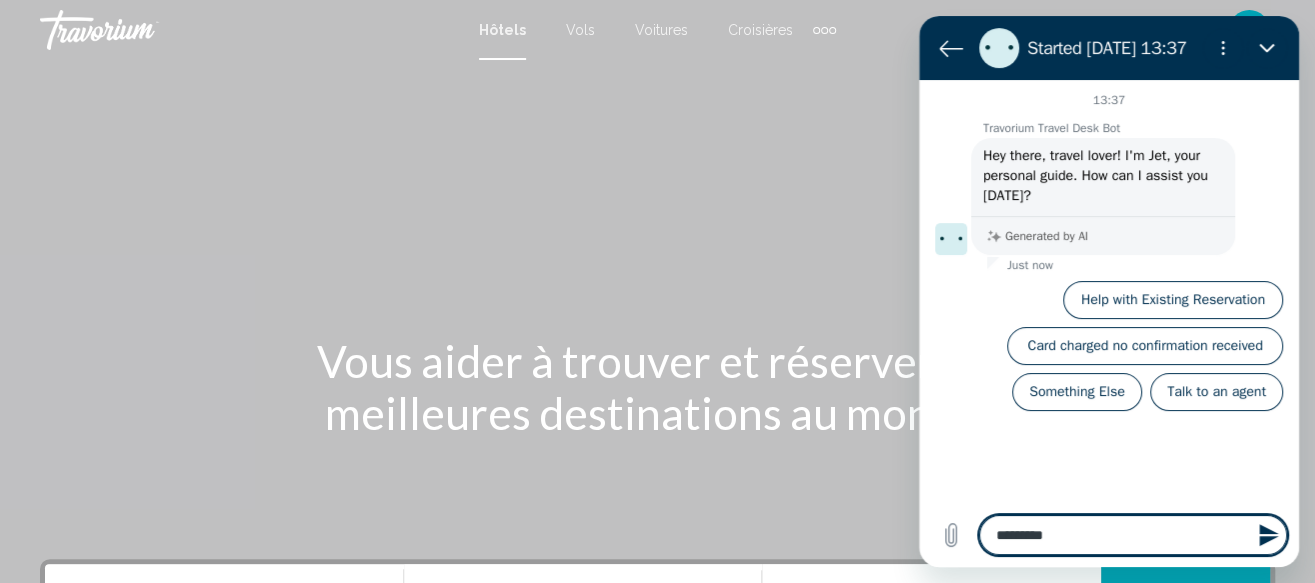 type on "**********" 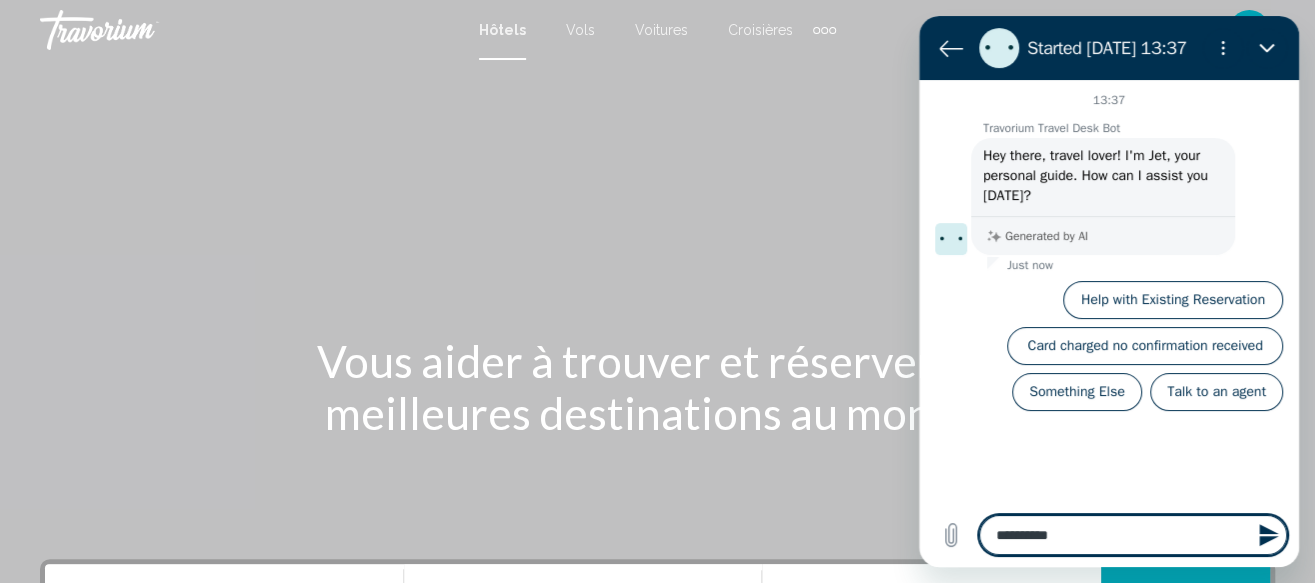 type on "**********" 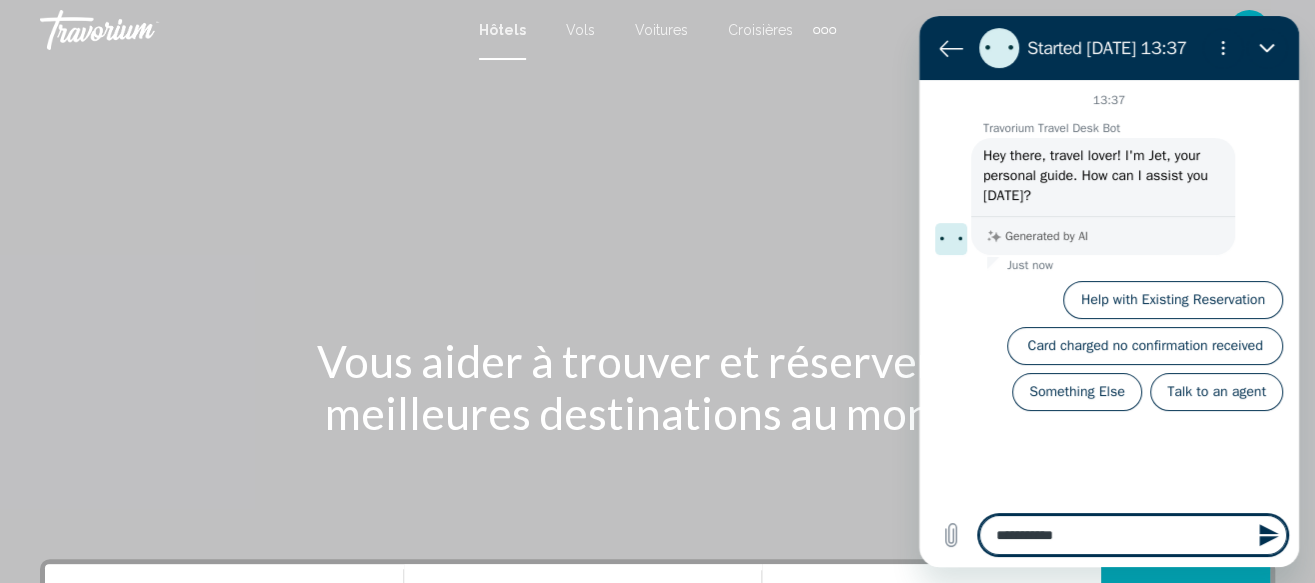 type on "**********" 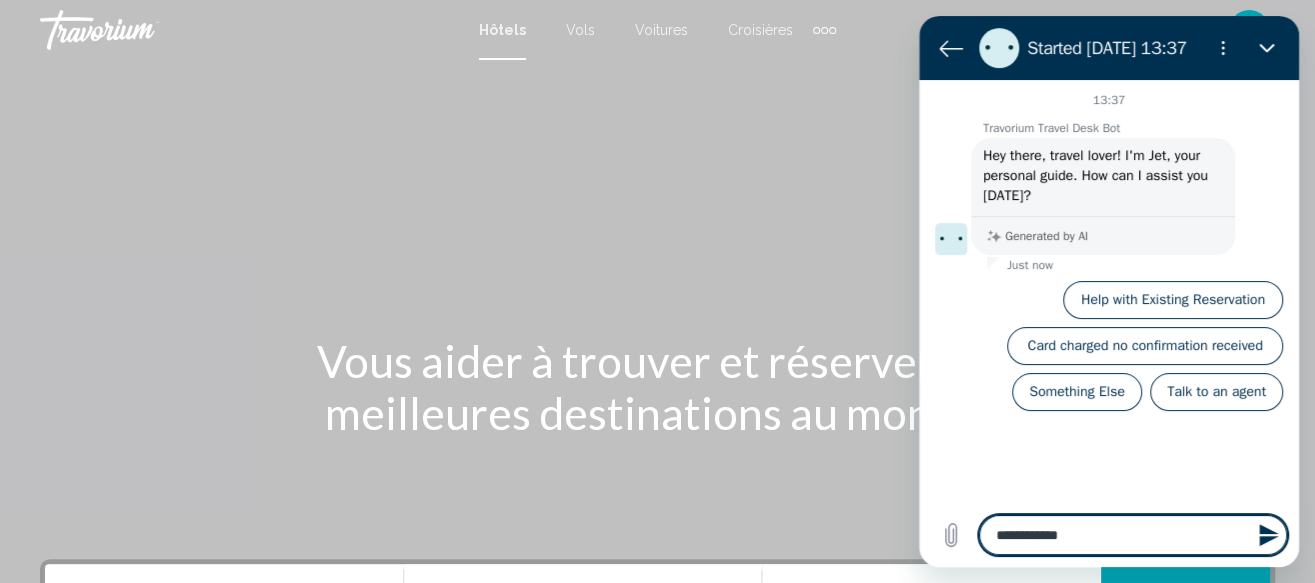type on "**********" 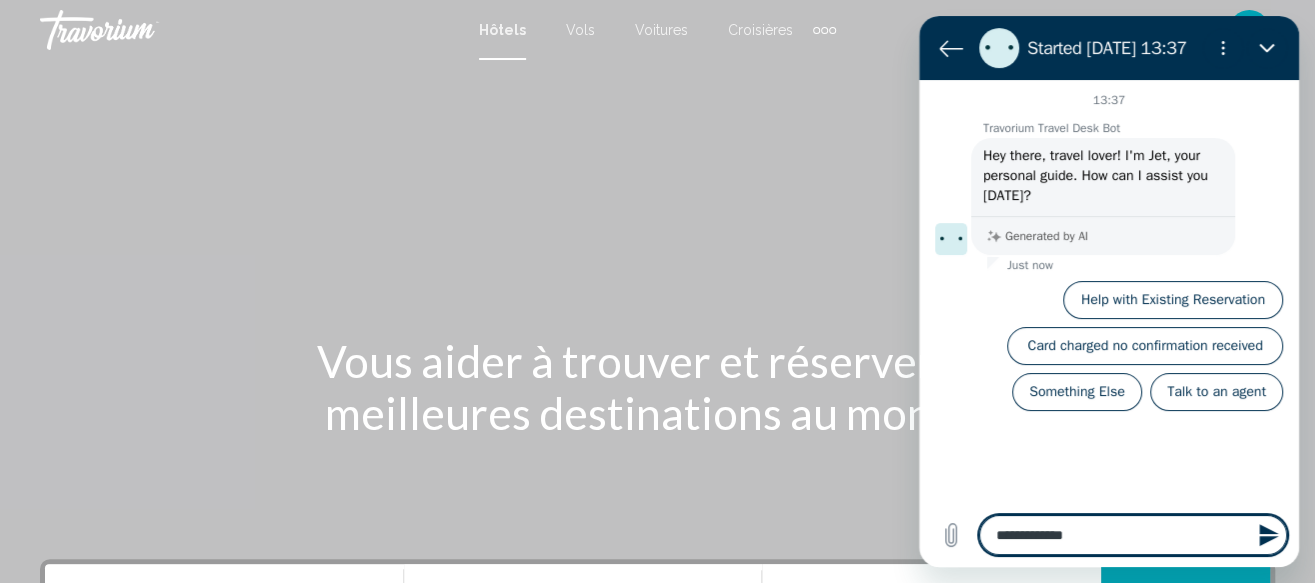 type on "**********" 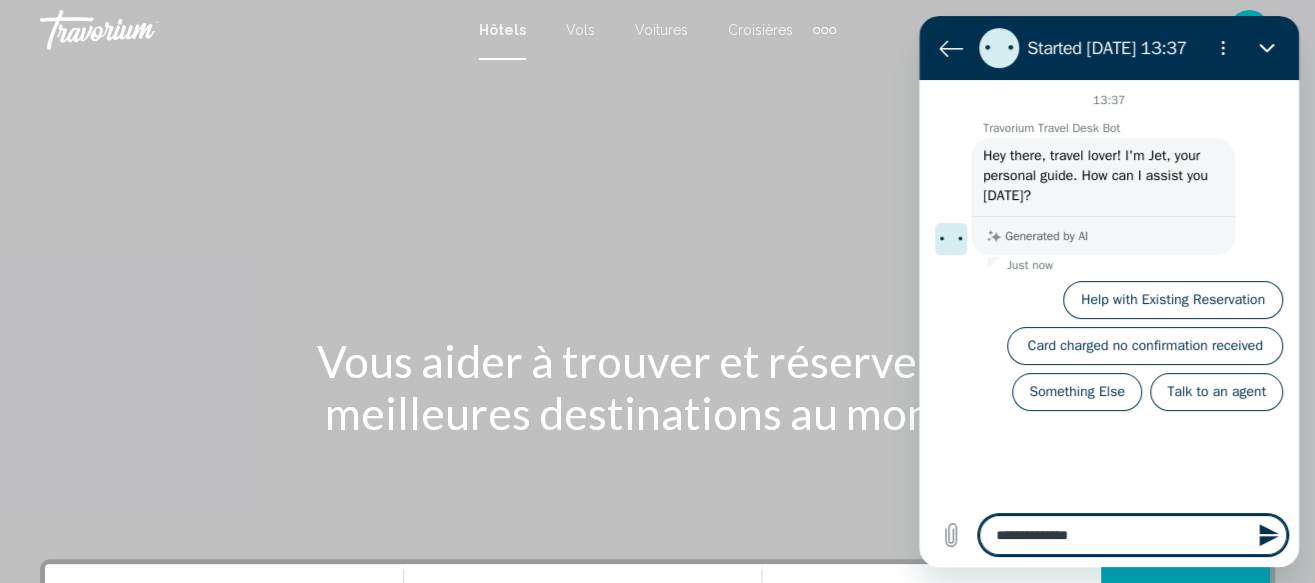 type on "**********" 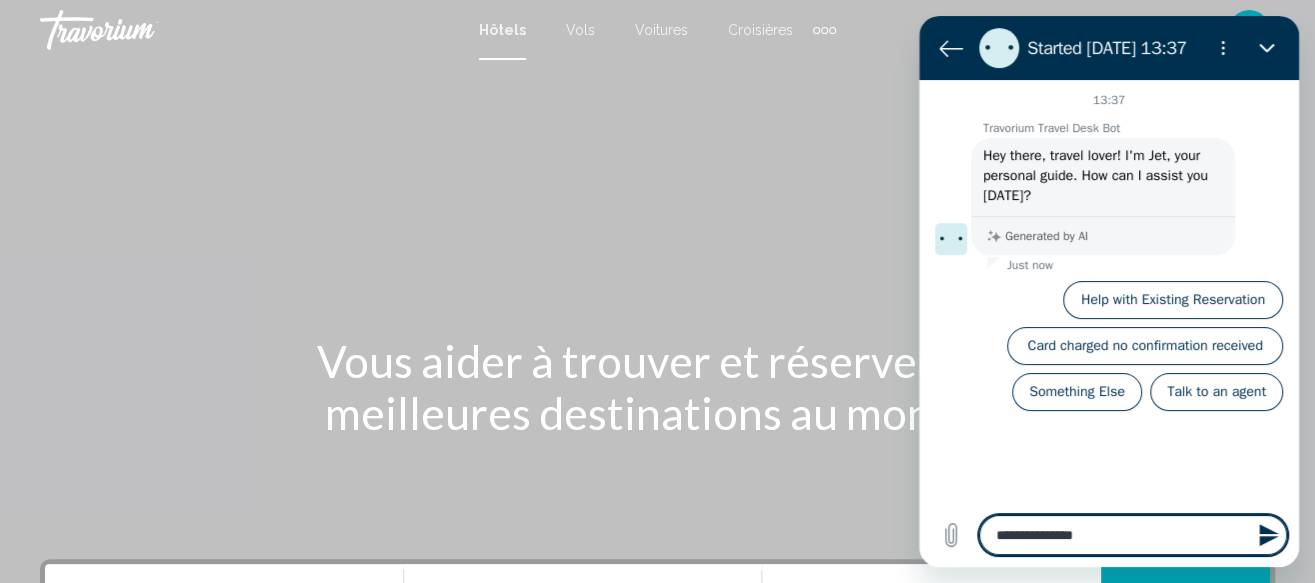 type on "**********" 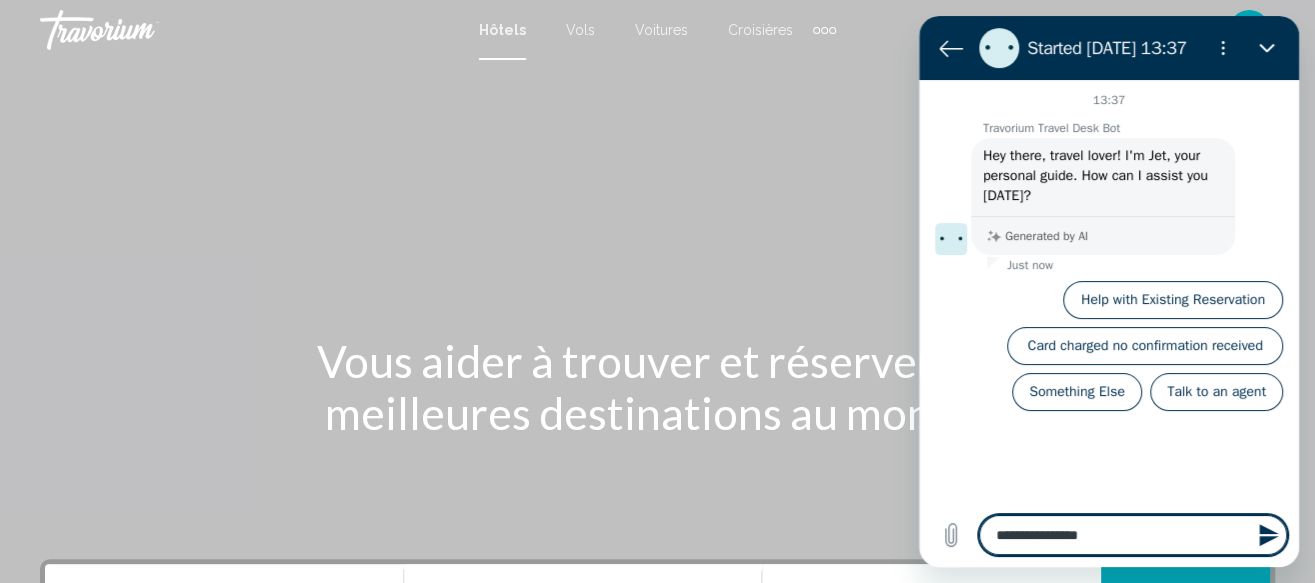type on "**********" 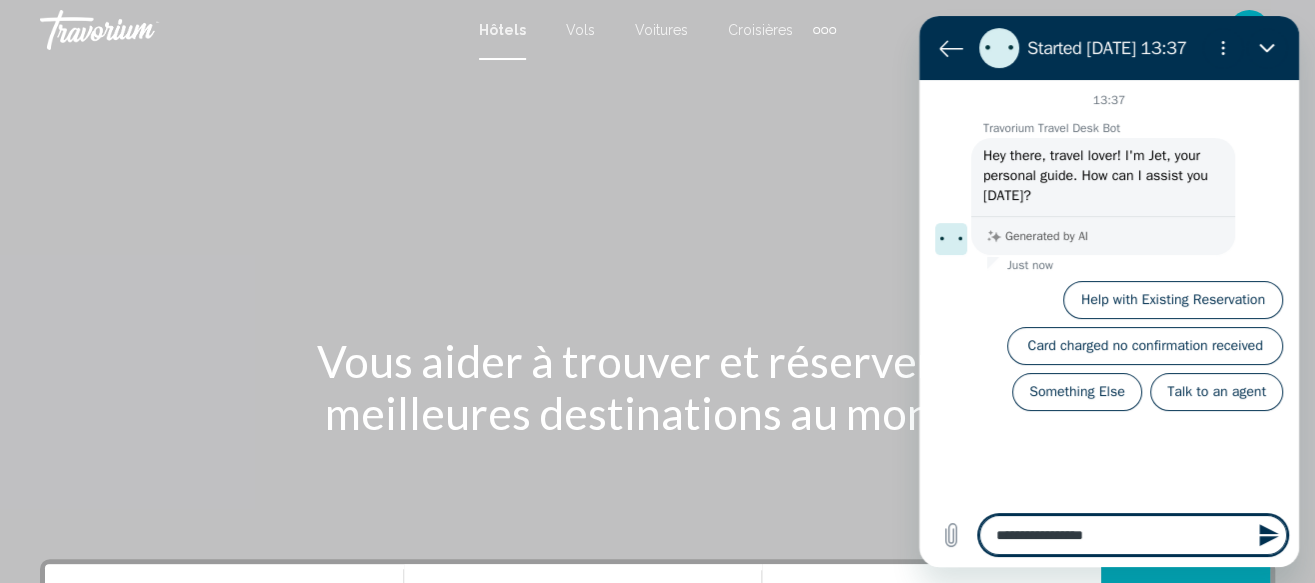 type on "**********" 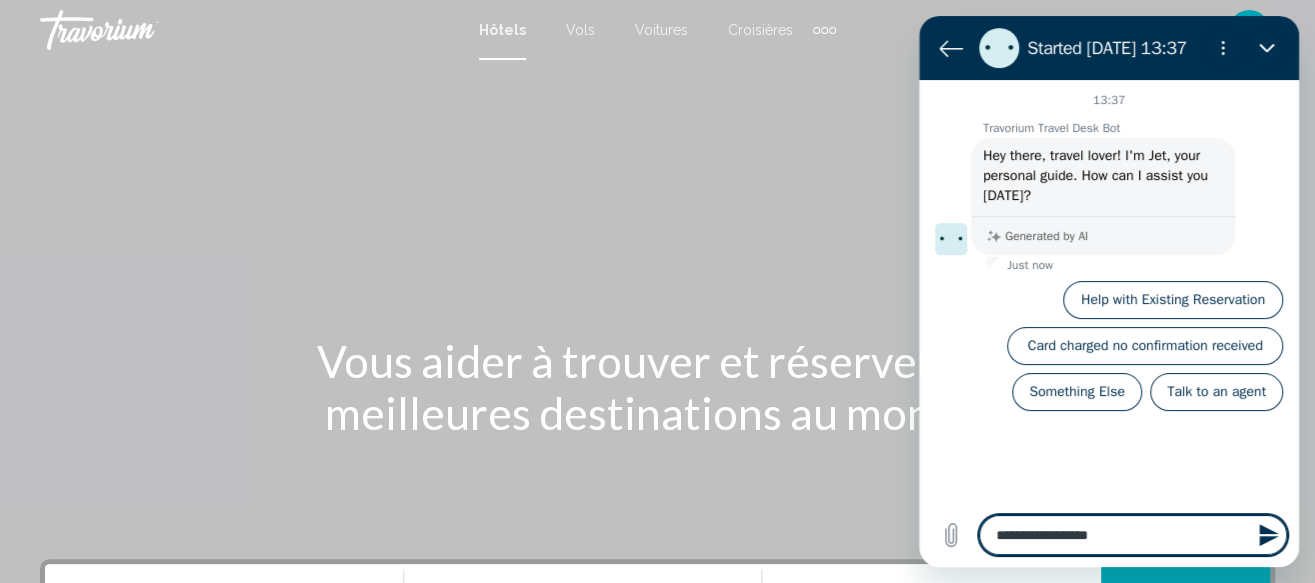 type on "**********" 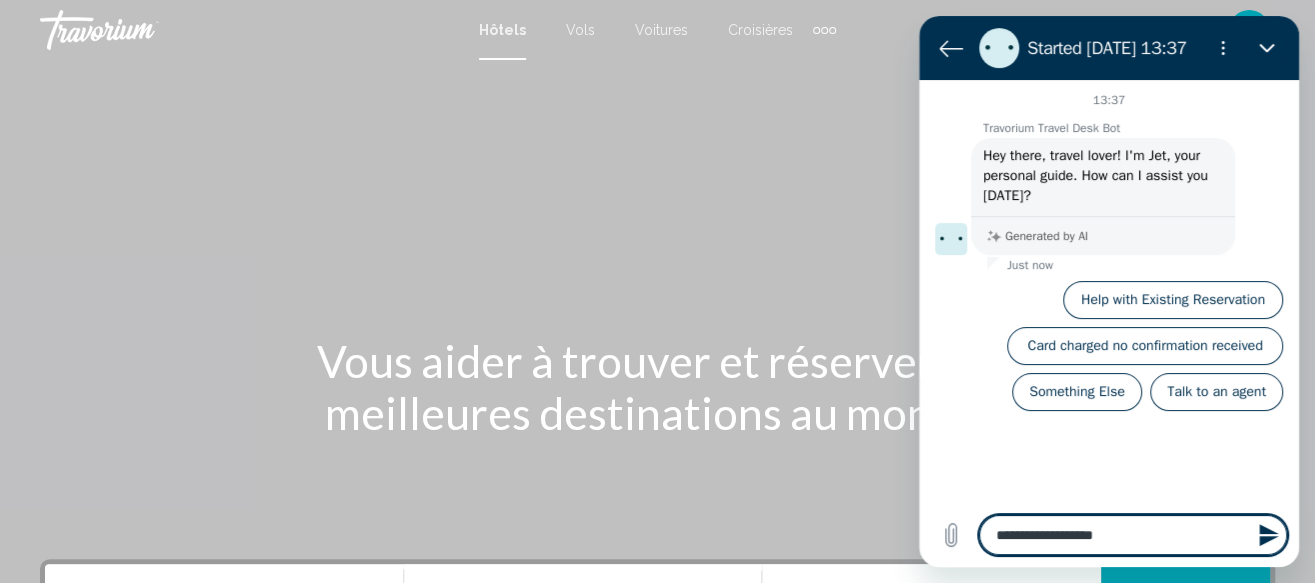type on "**********" 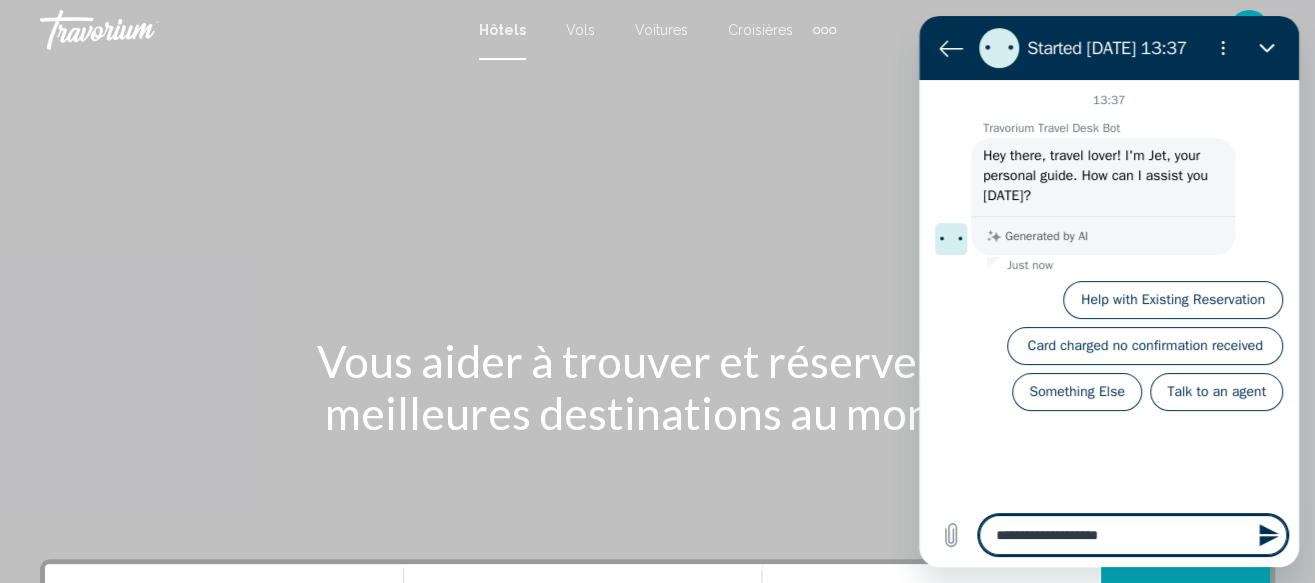 type on "**********" 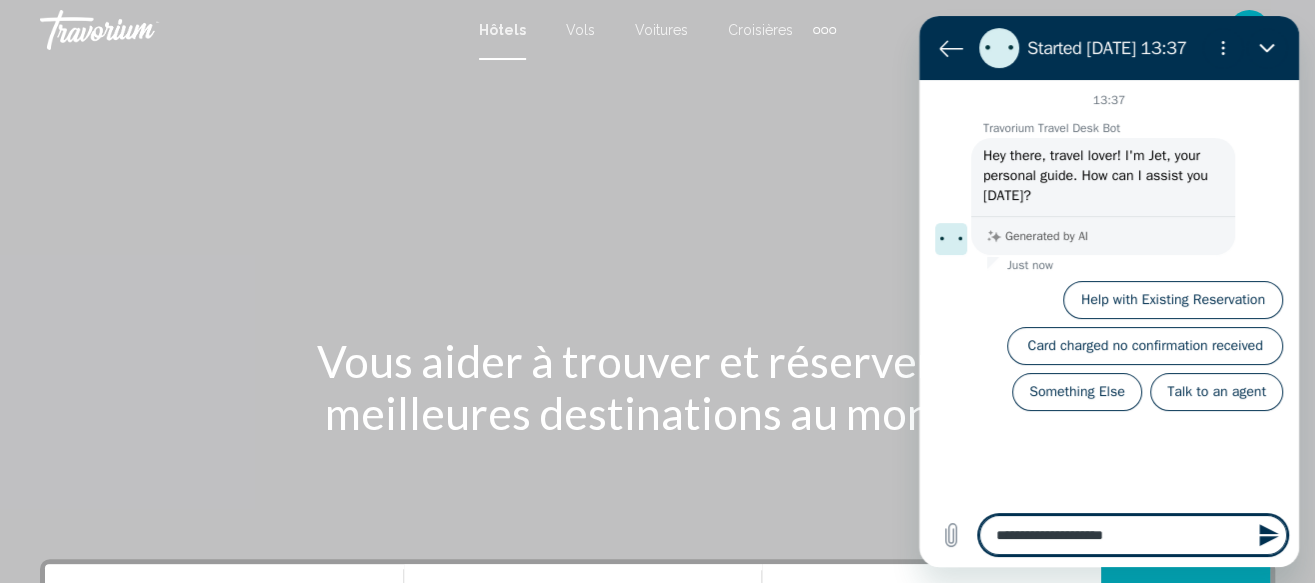 type on "**********" 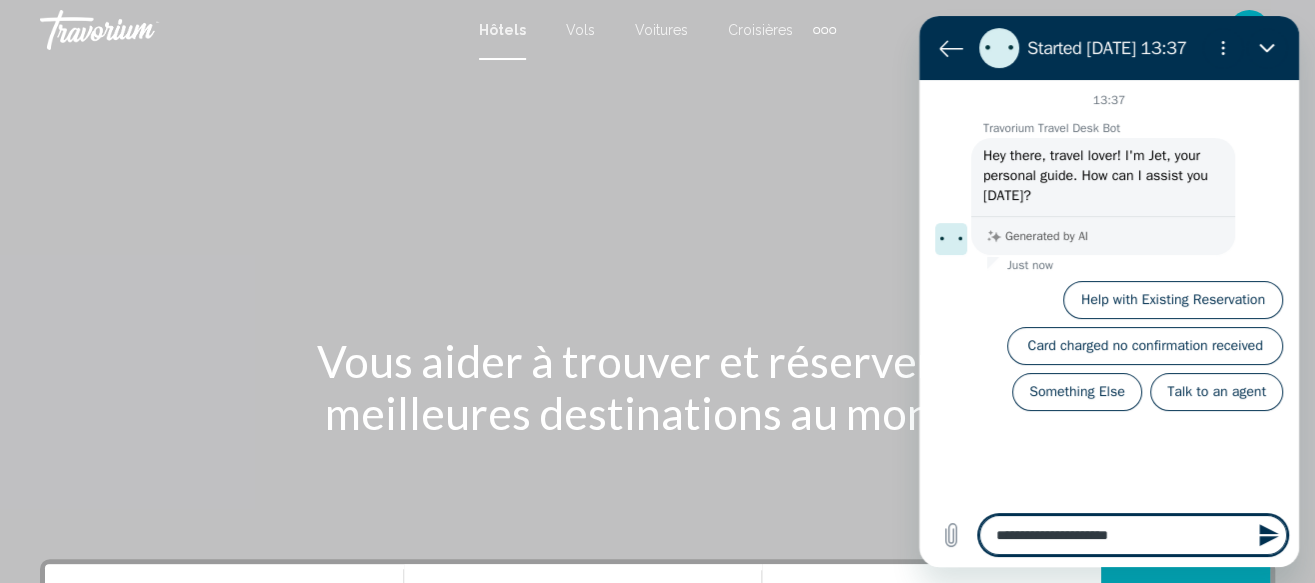 type on "**********" 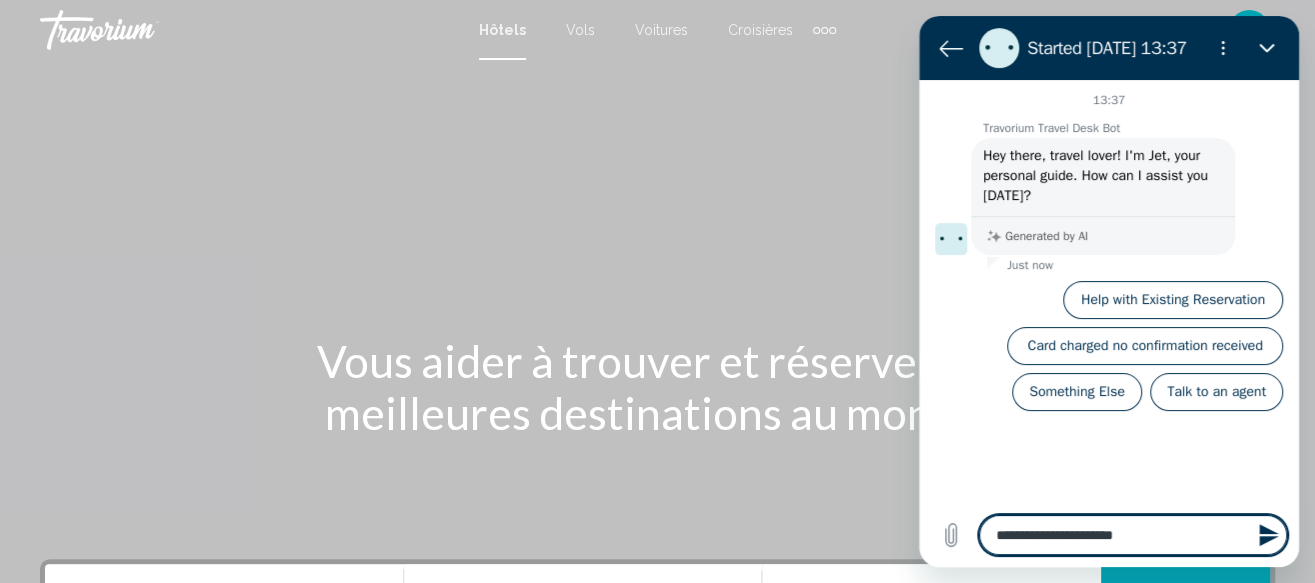 type on "**********" 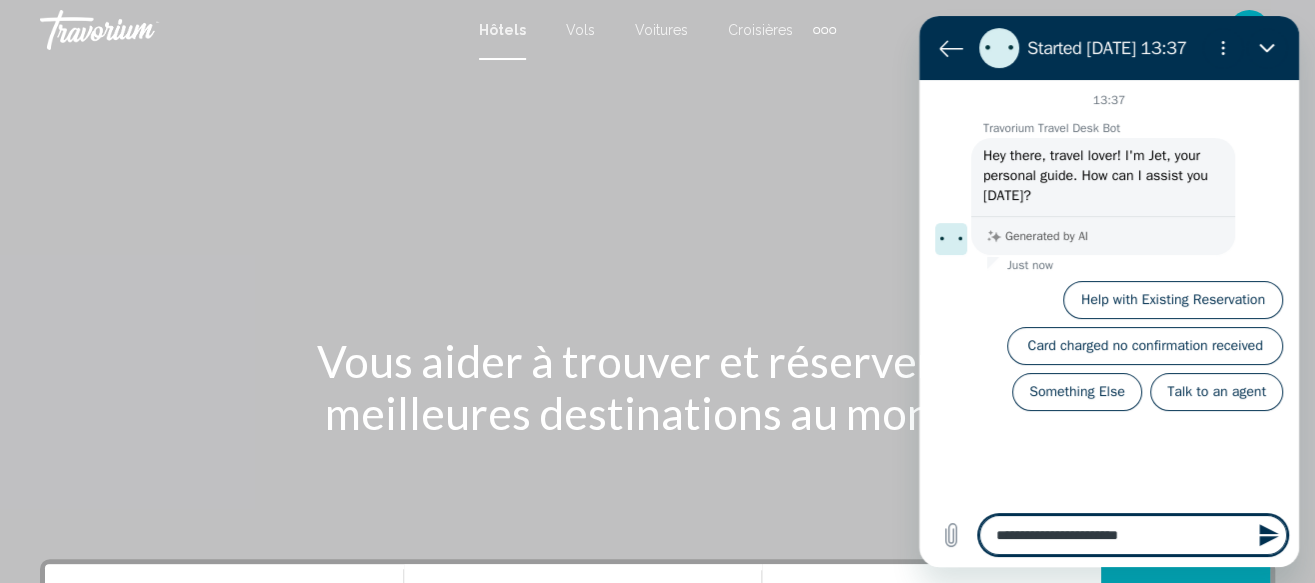 type on "**********" 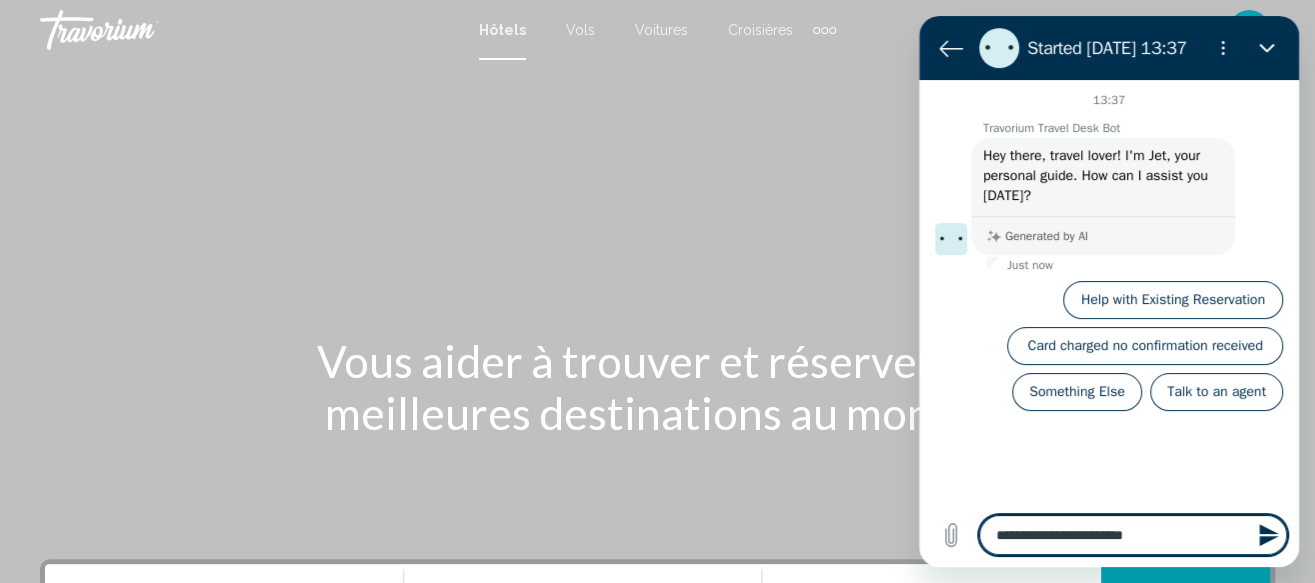 type on "**********" 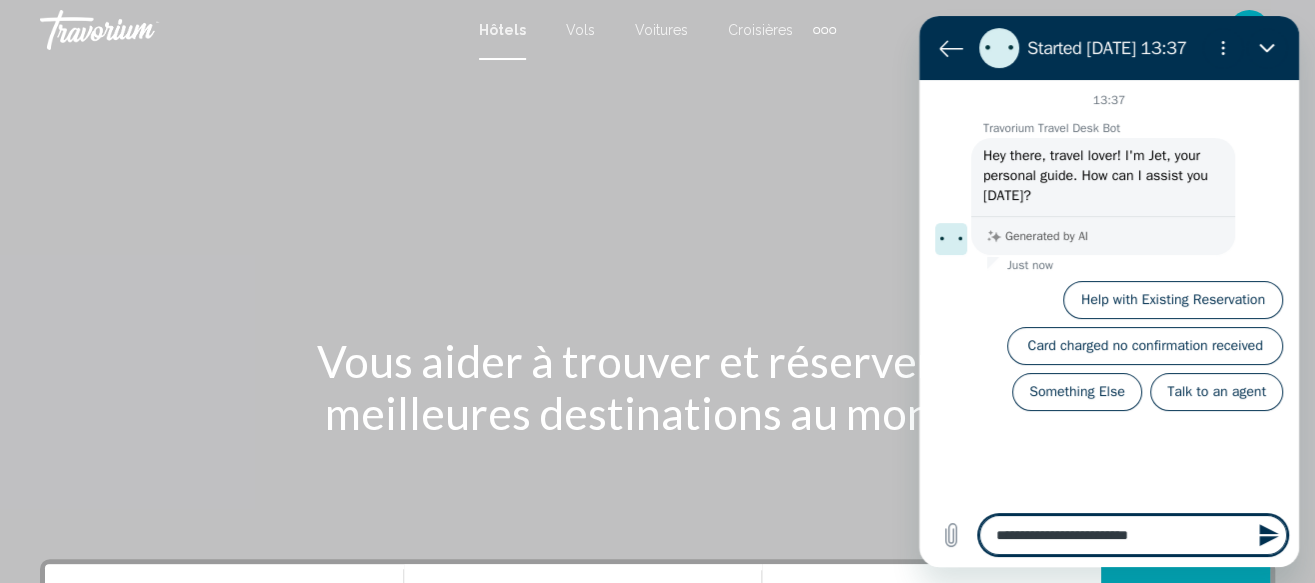 type on "*" 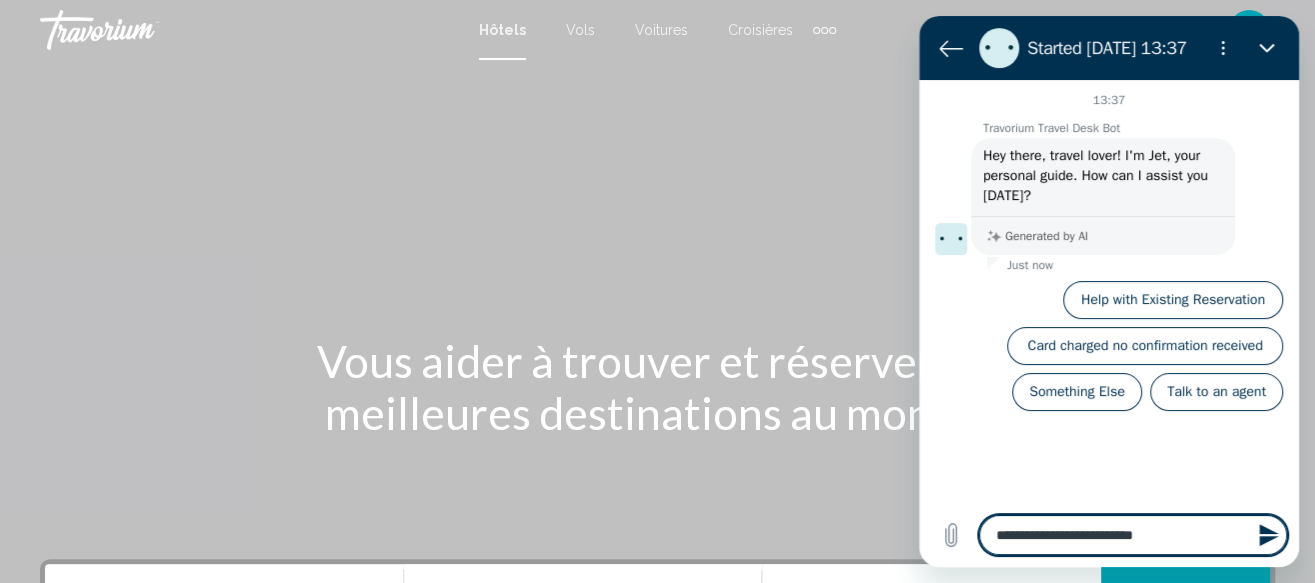 type on "**********" 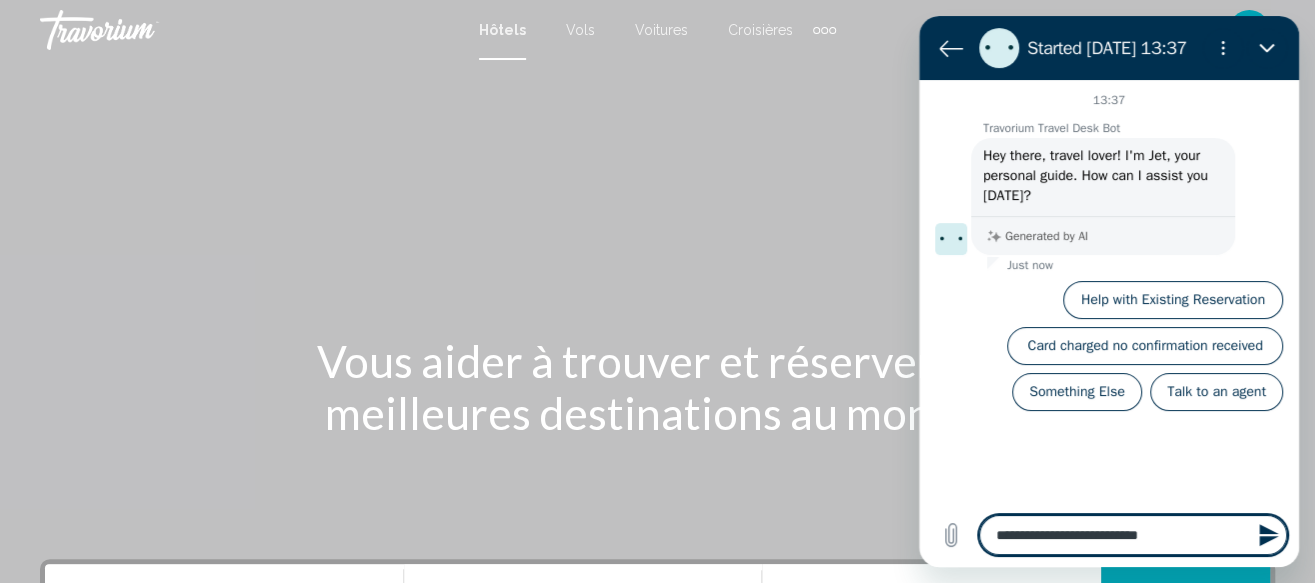 type on "**********" 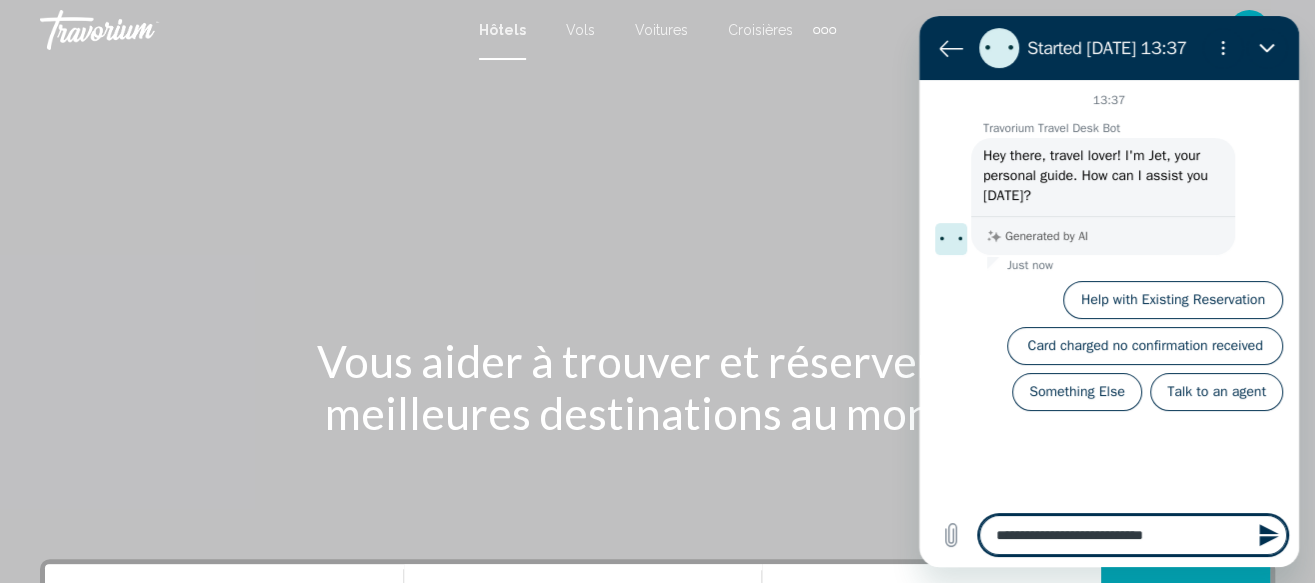 type on "**********" 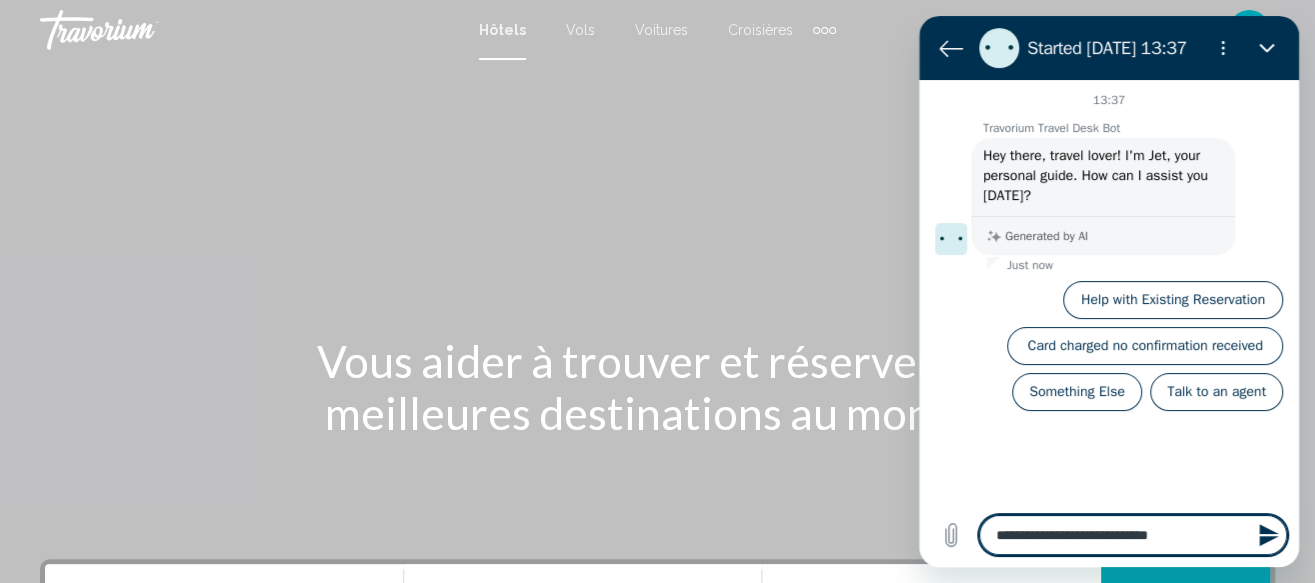 type on "**********" 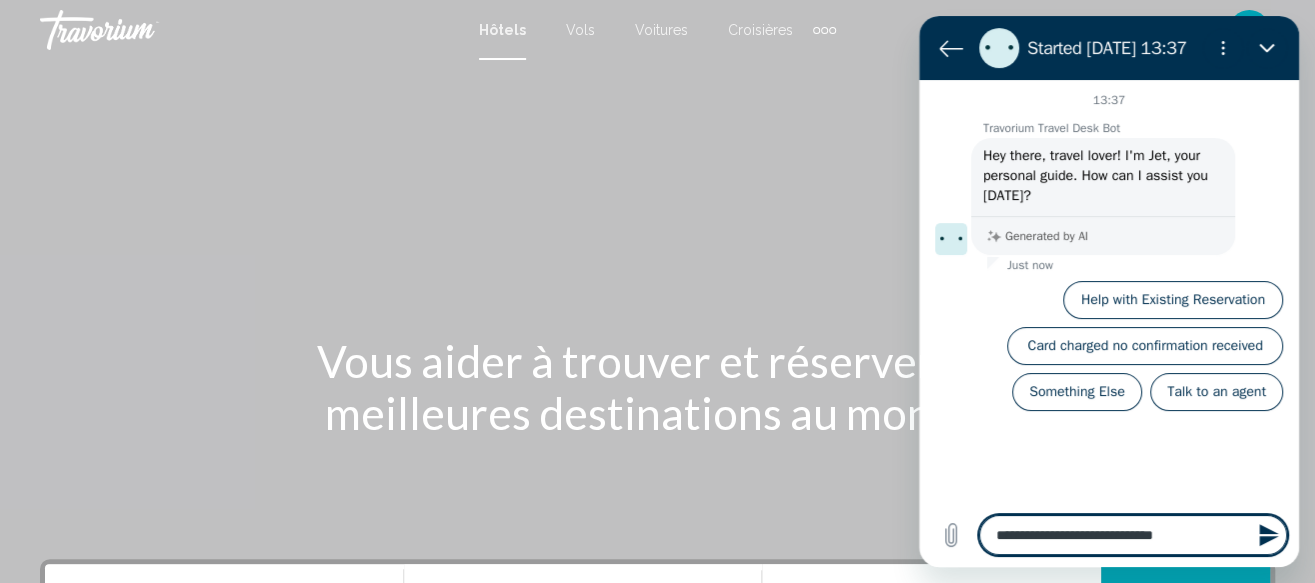 type on "**********" 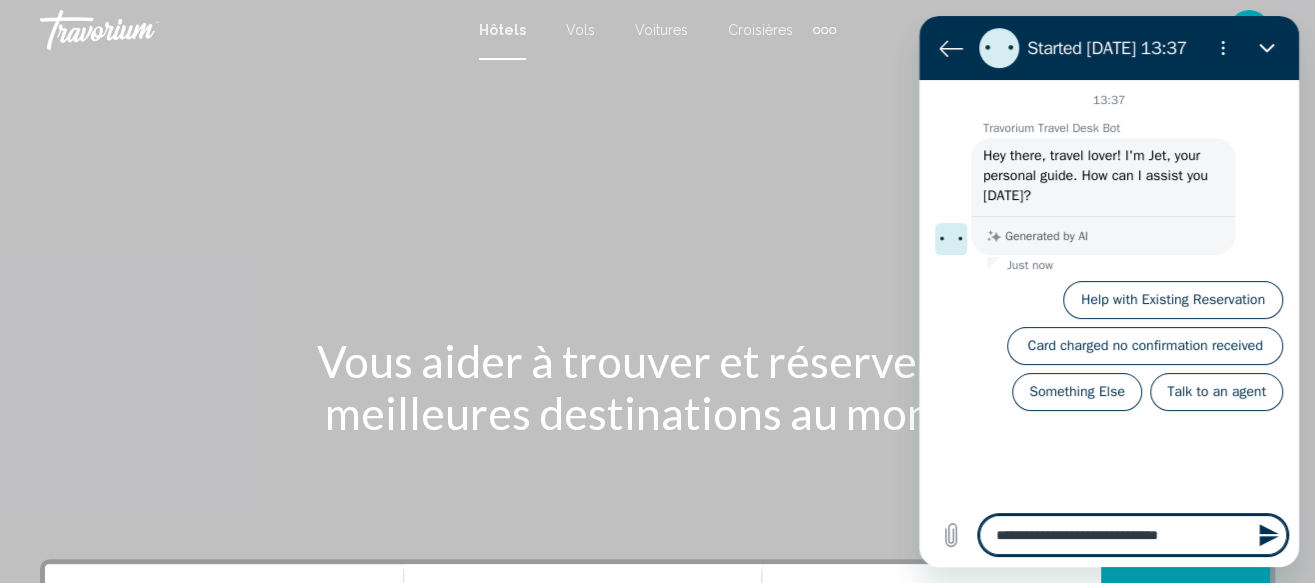 type on "*" 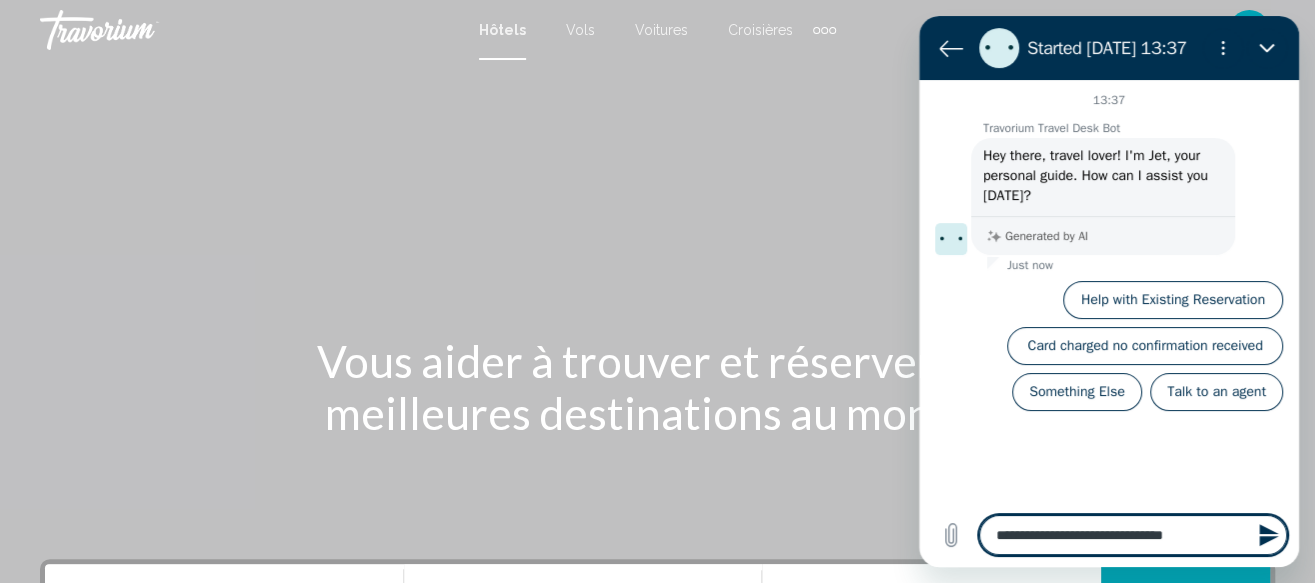type on "**********" 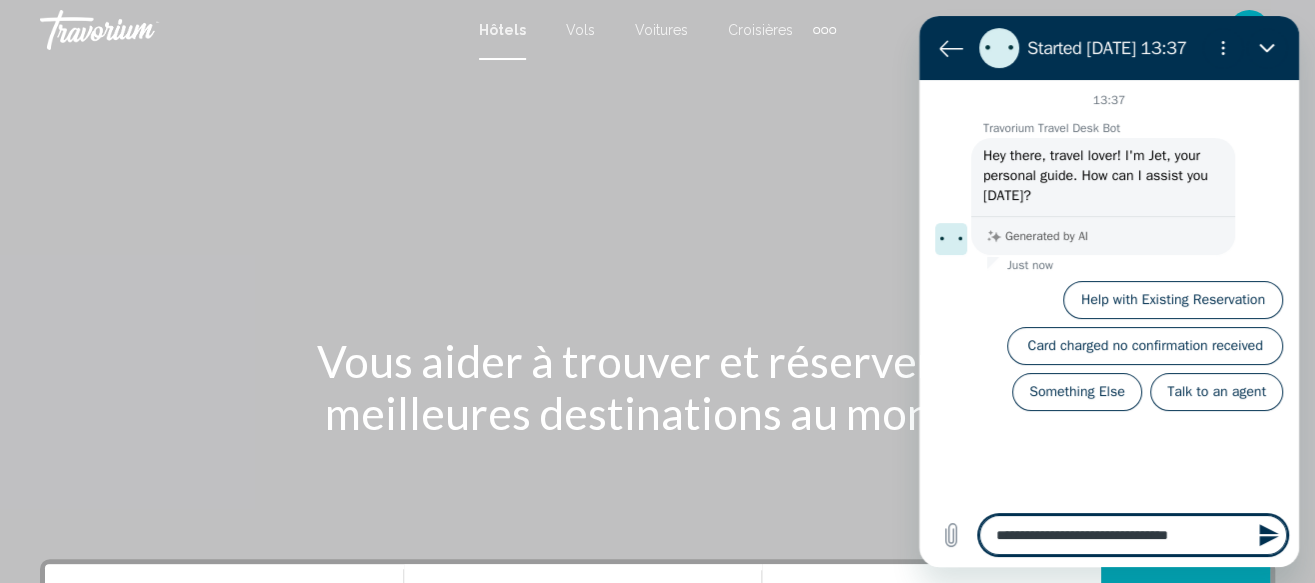 type on "**********" 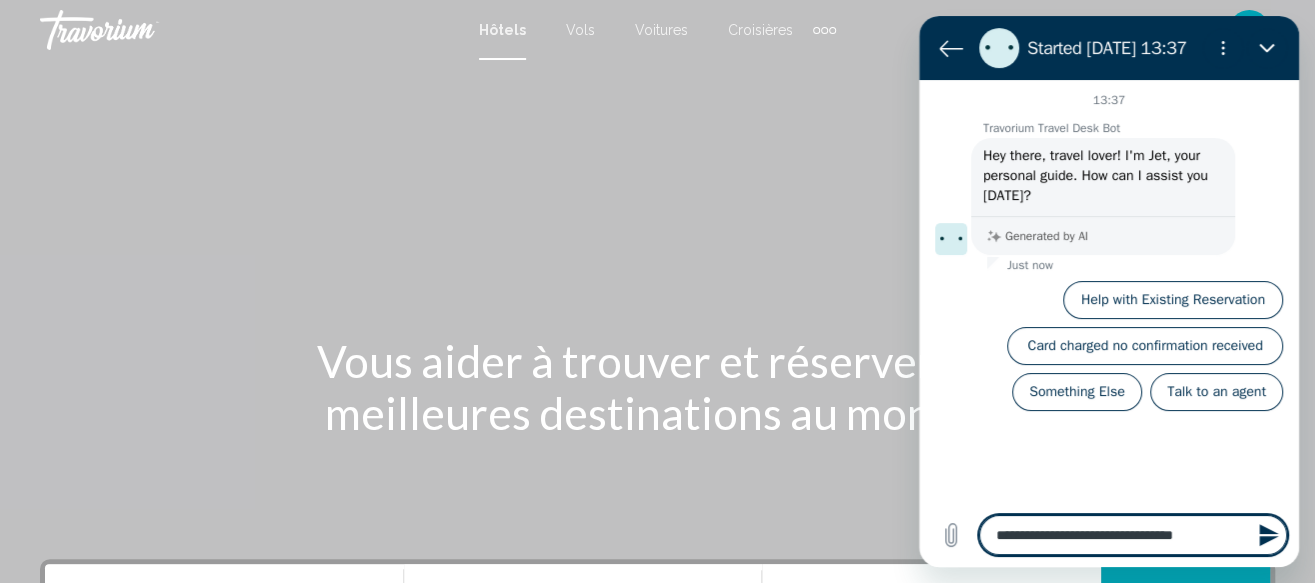 type on "**********" 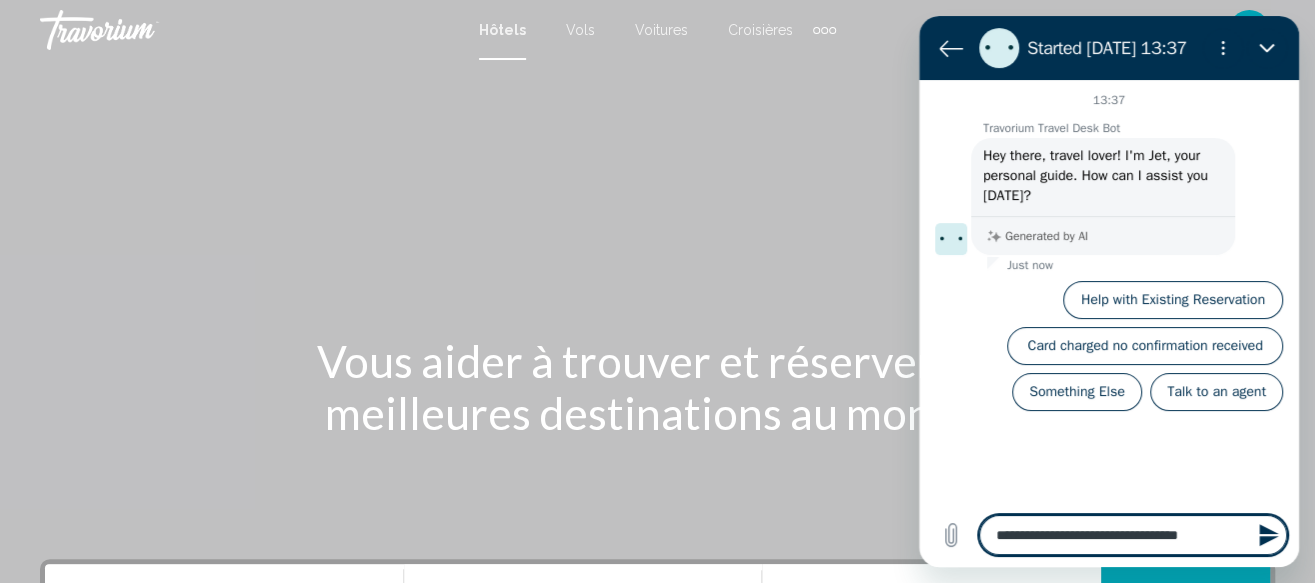 type on "**********" 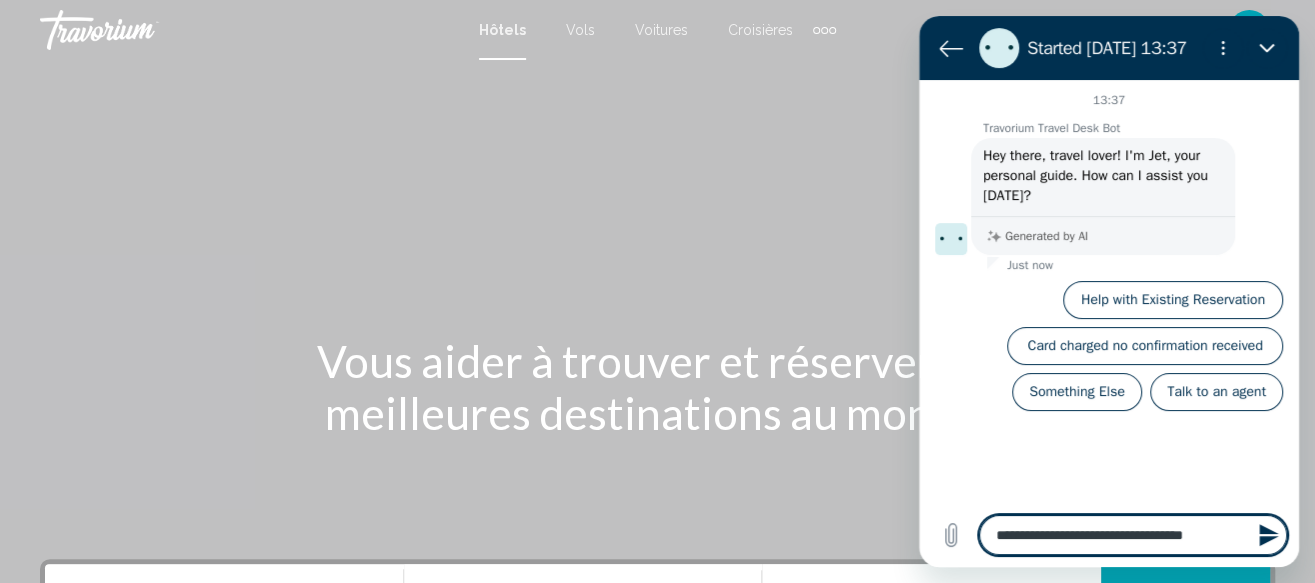 type on "**********" 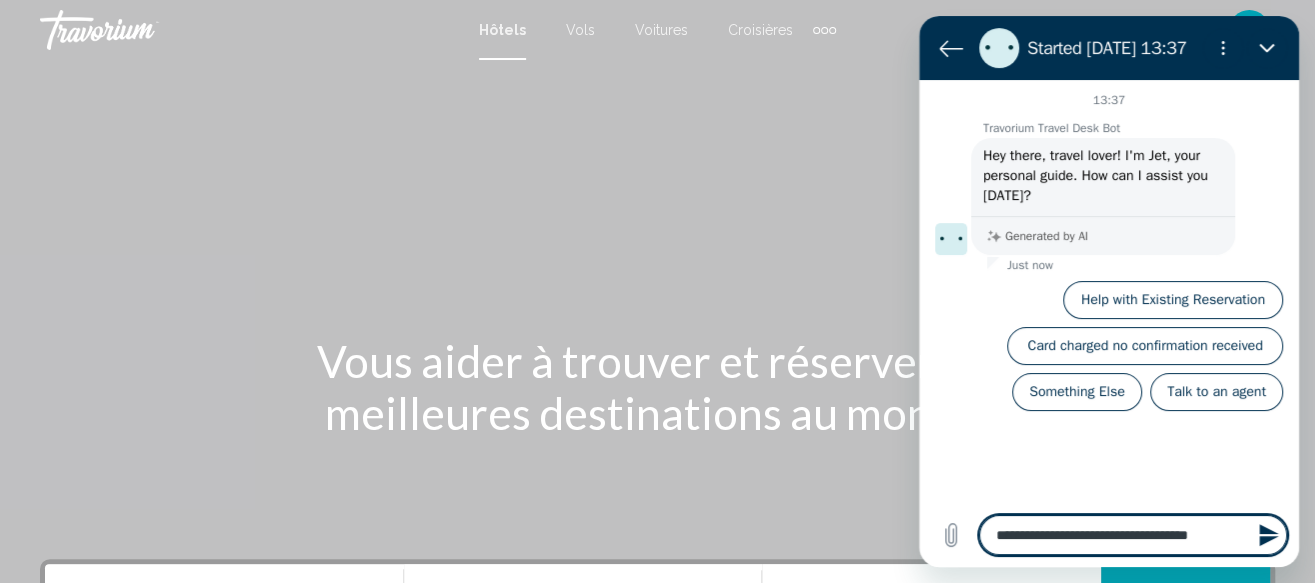 type on "**********" 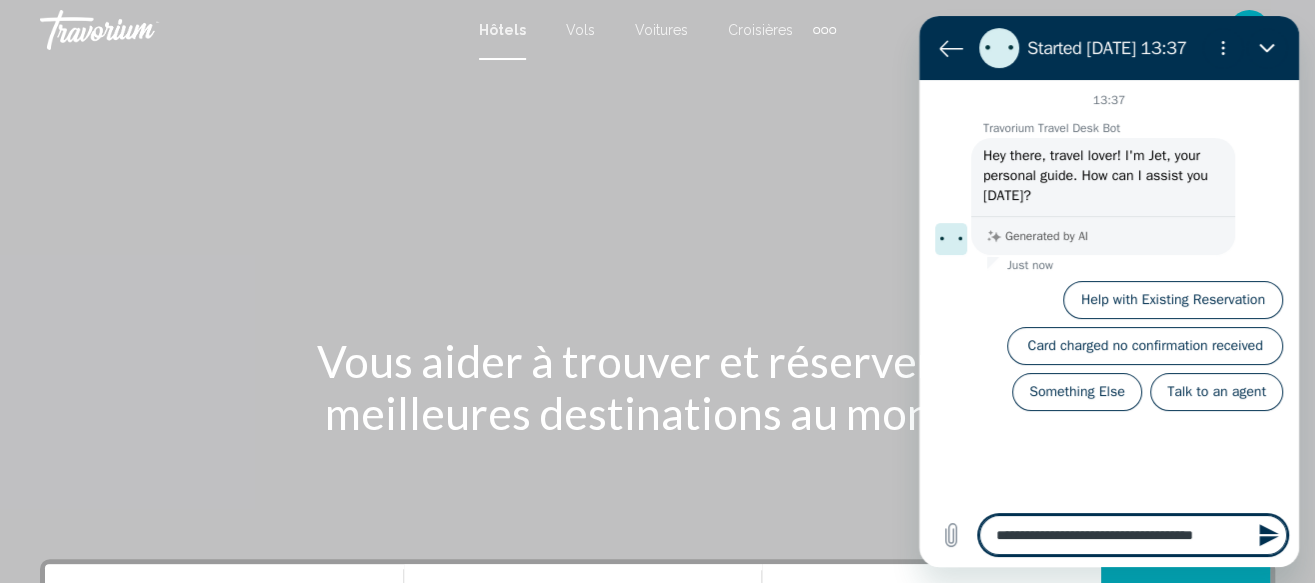 type on "**********" 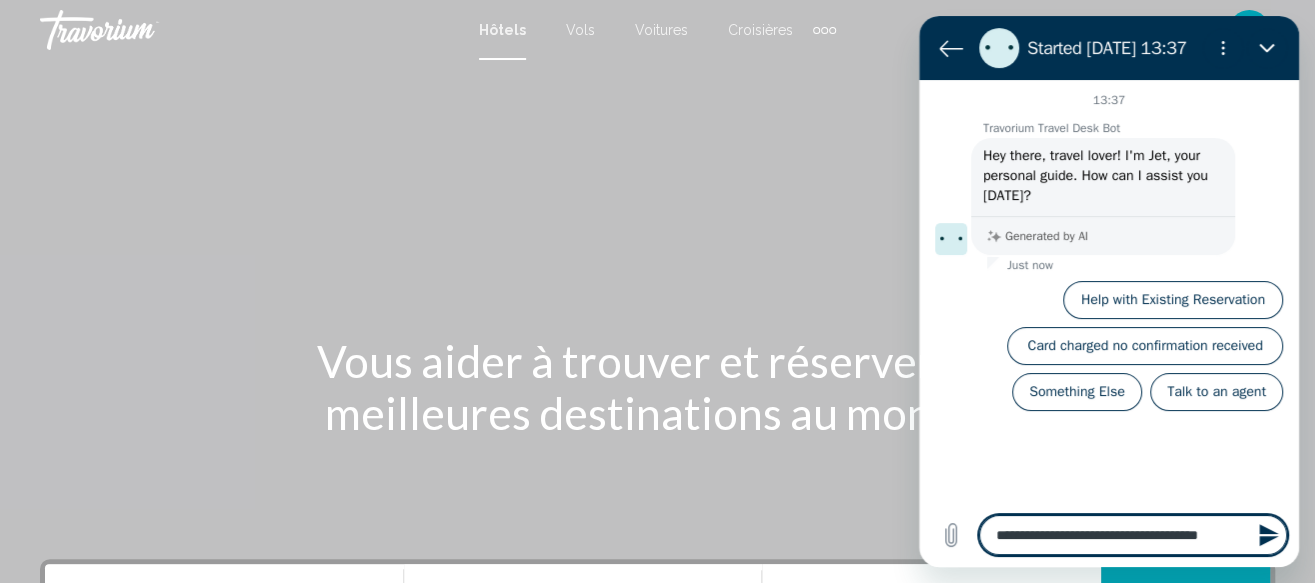 type on "**********" 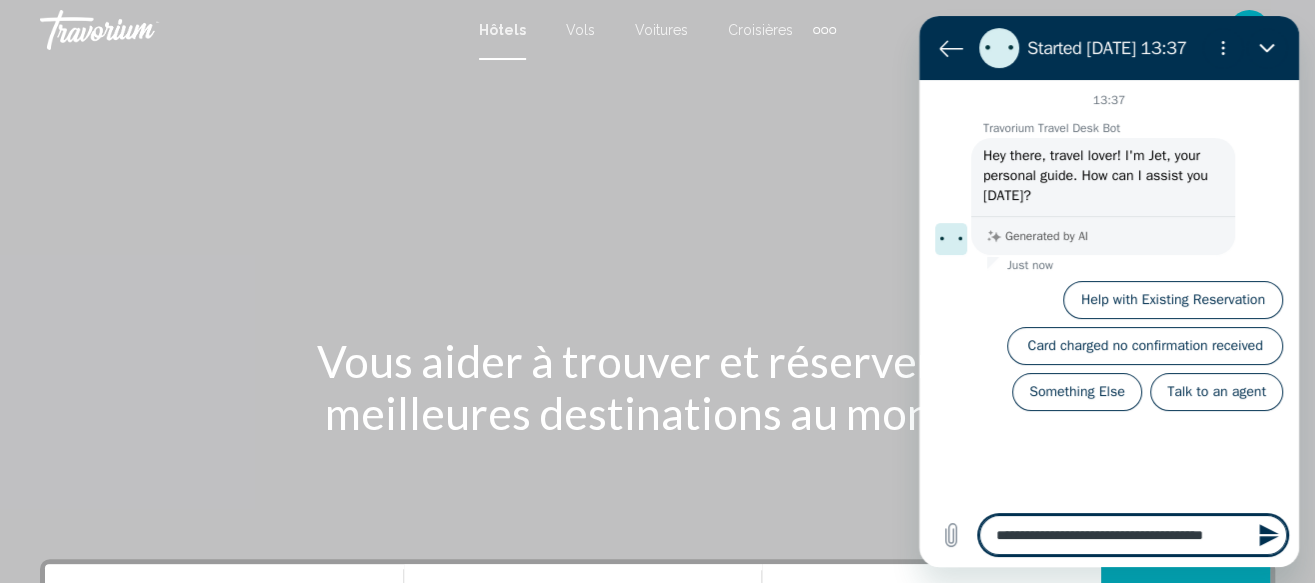 type on "**********" 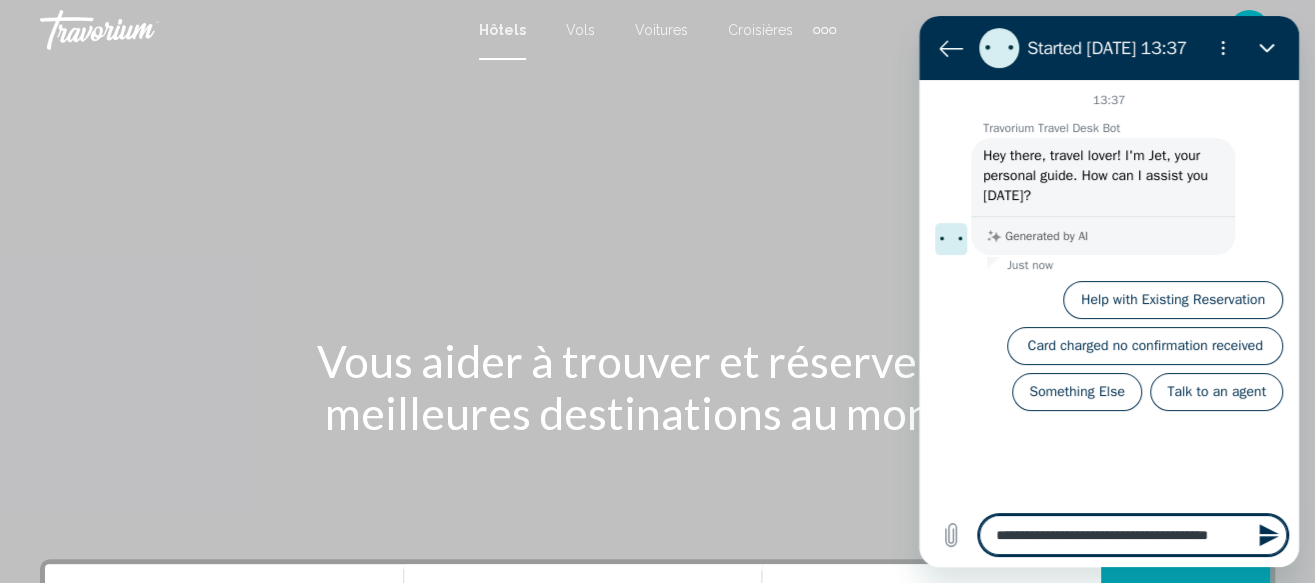 type on "**********" 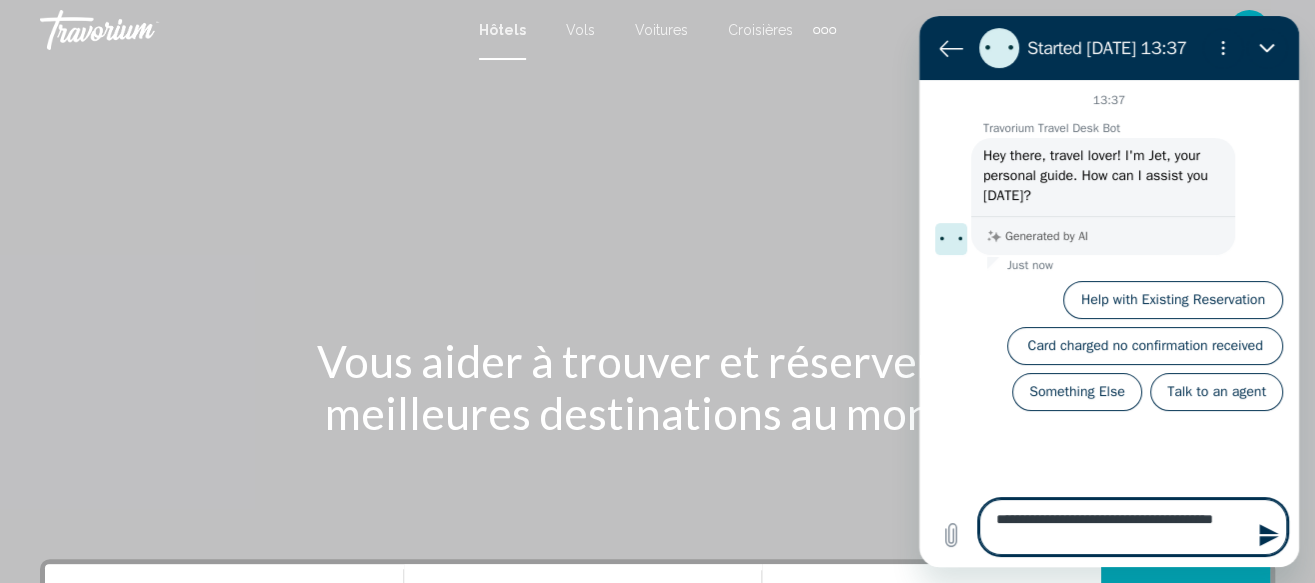 type on "**********" 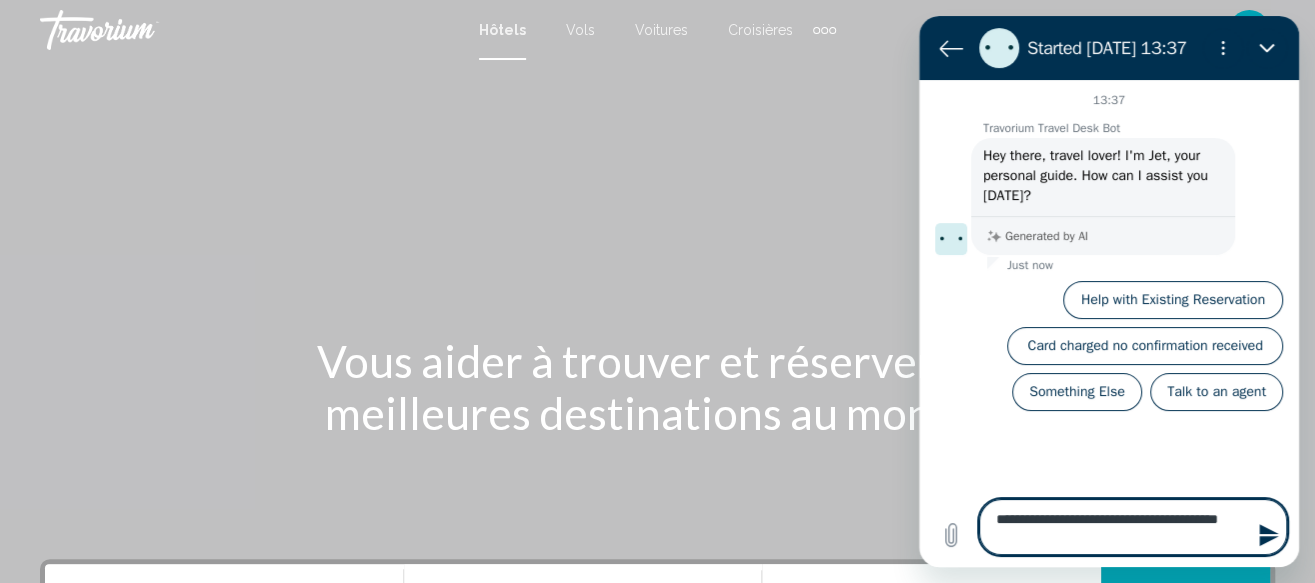 type on "**********" 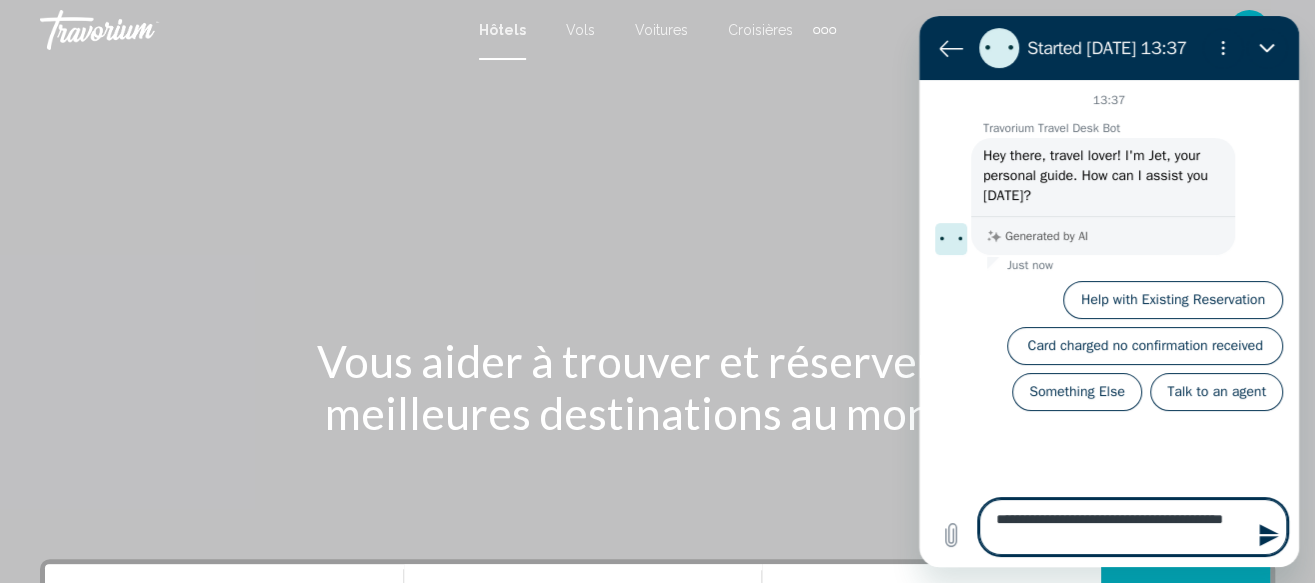 type on "**********" 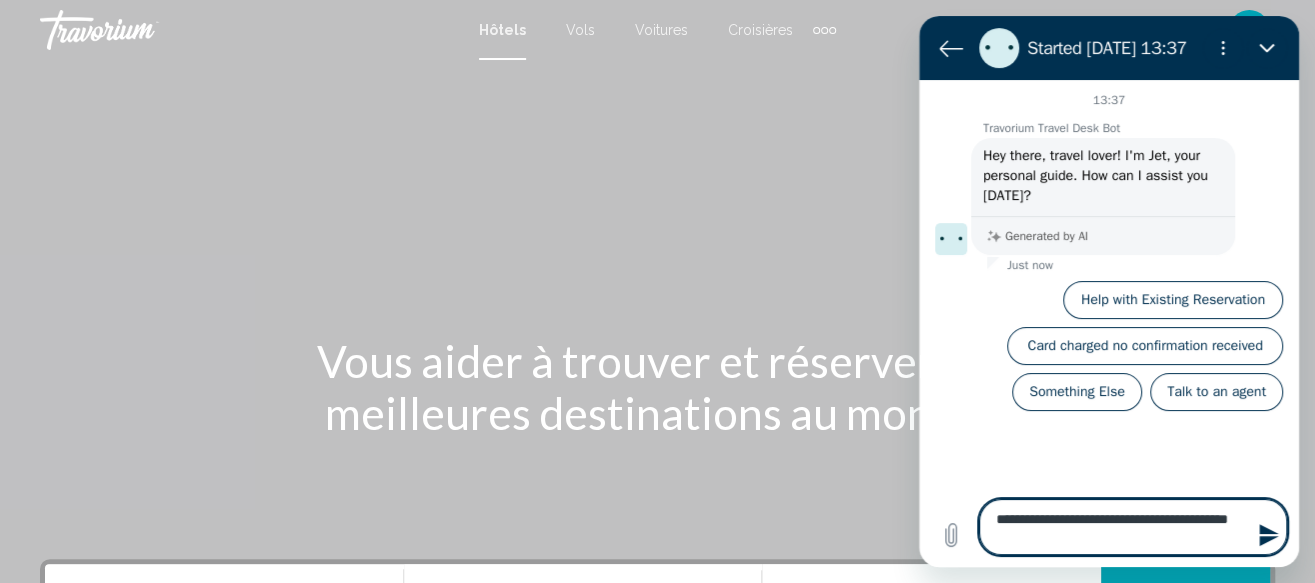 type on "**********" 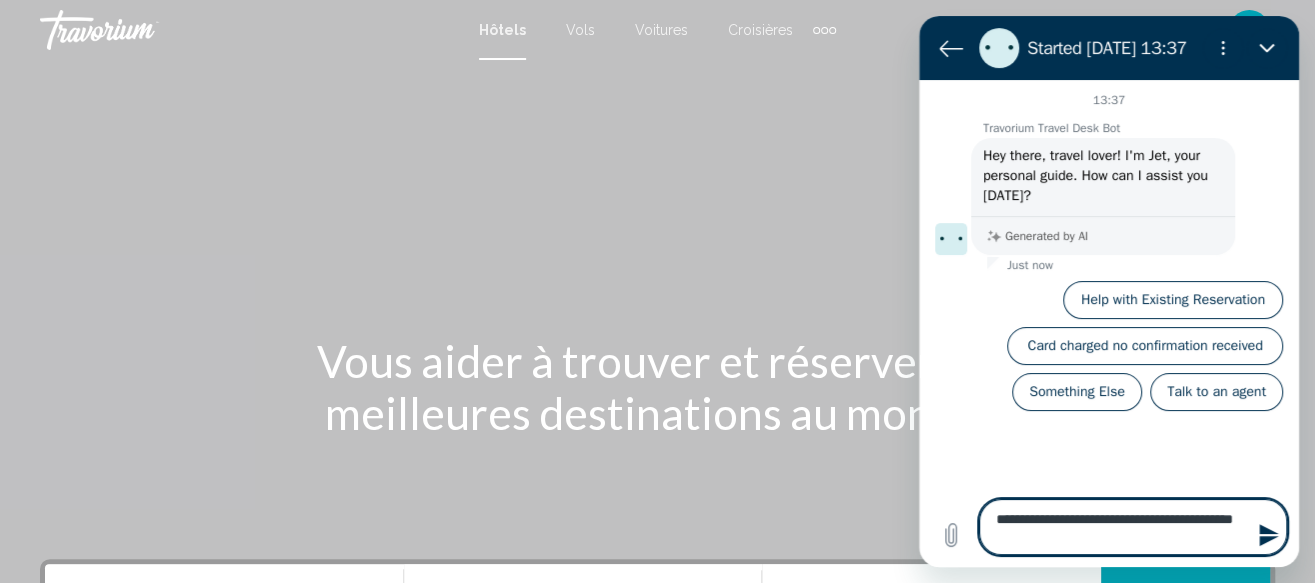 type on "**********" 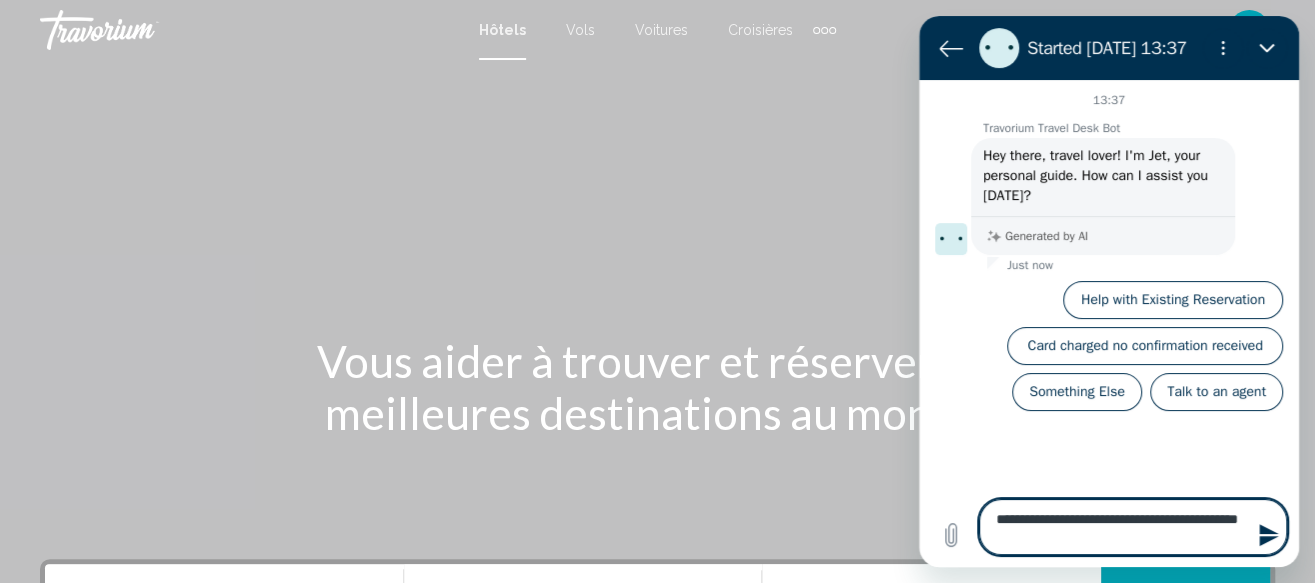 type on "**********" 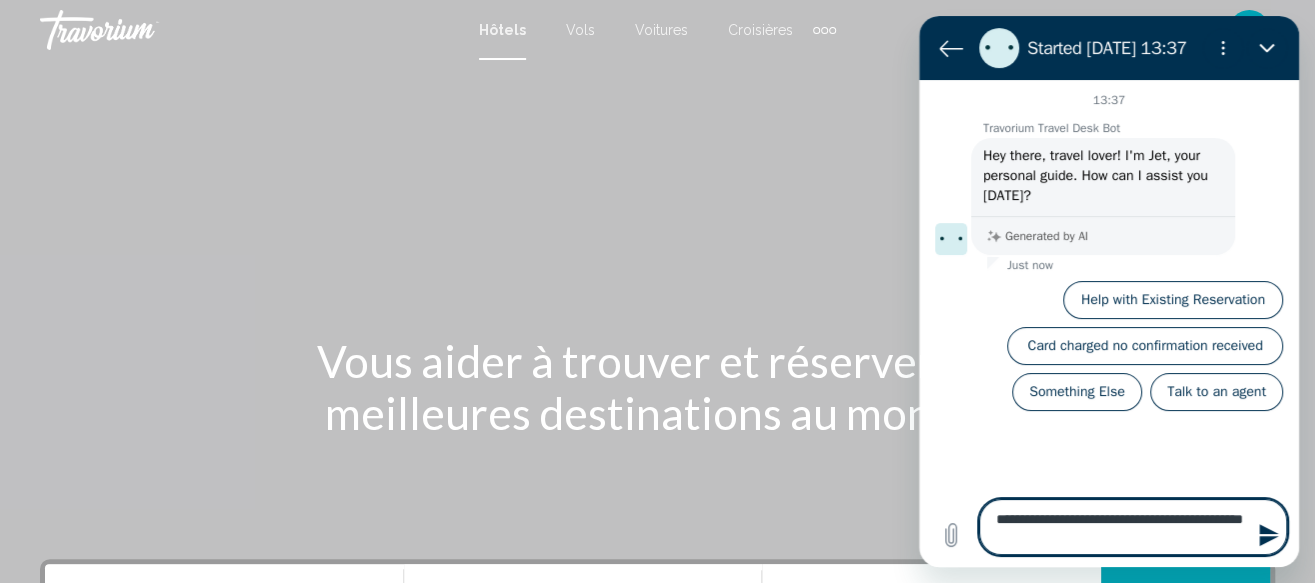 type on "**********" 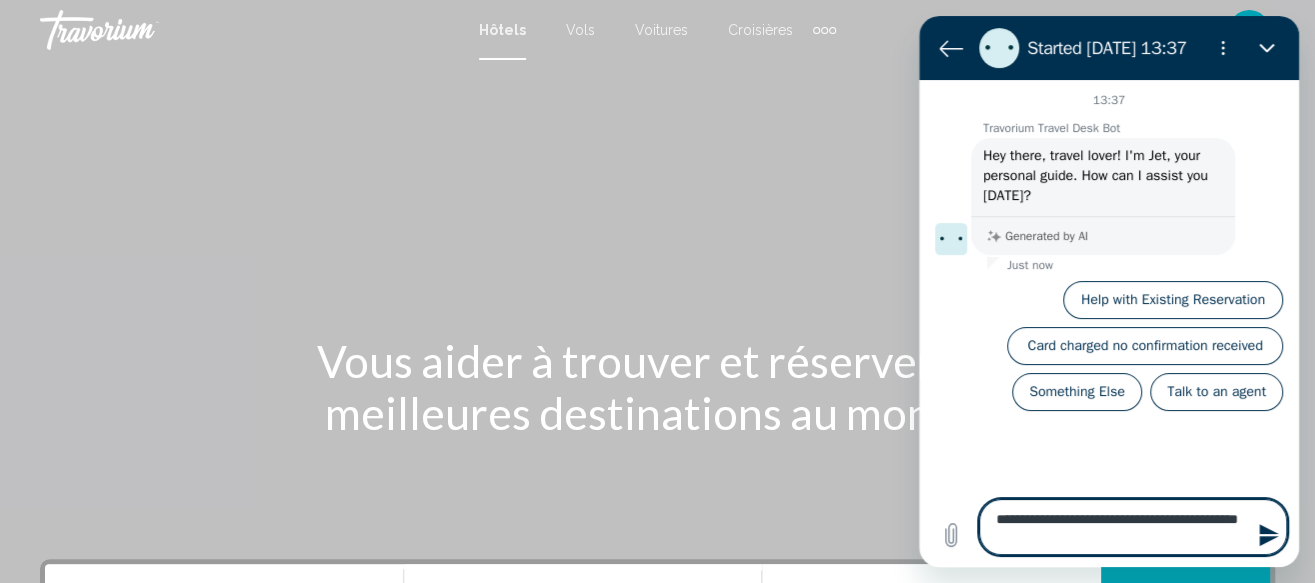 type on "**********" 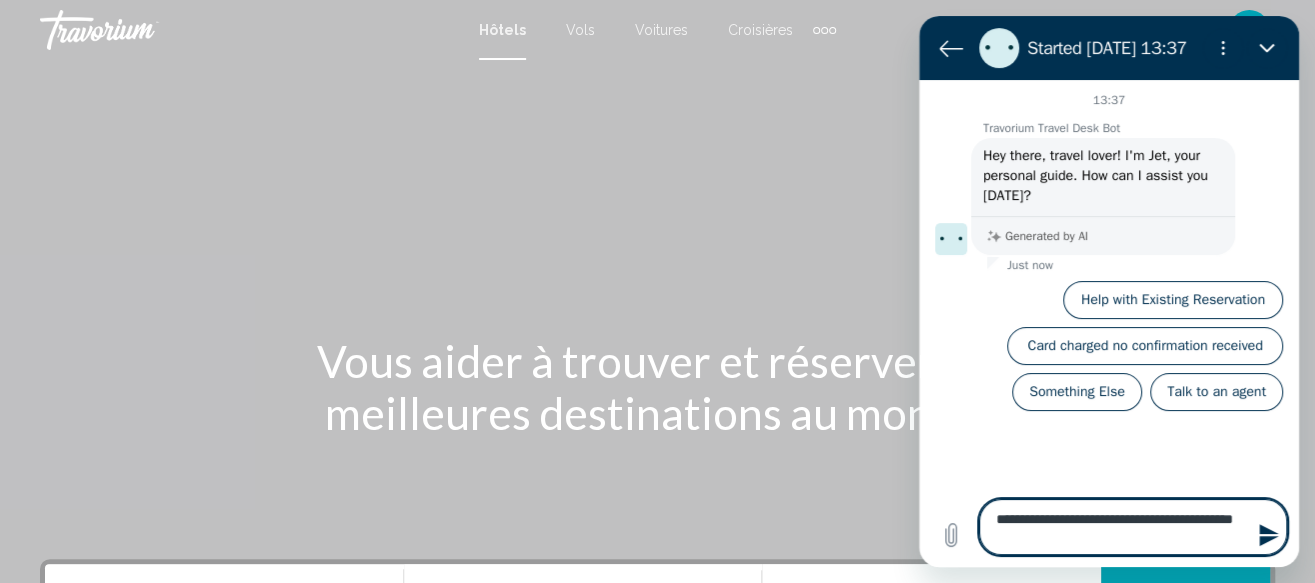 type on "**********" 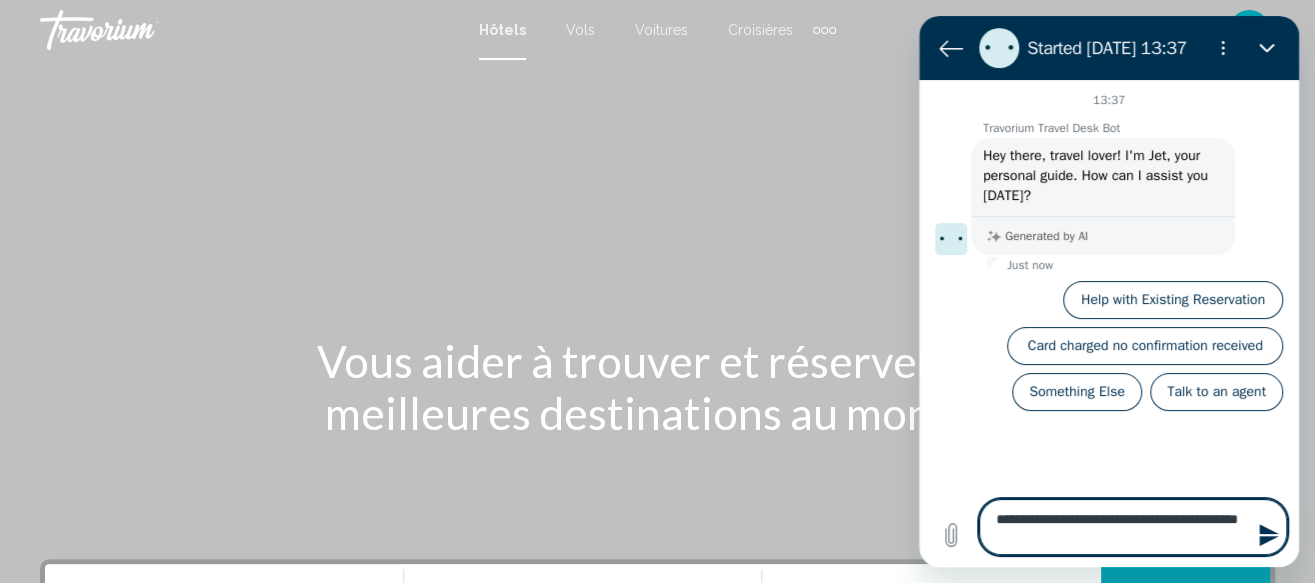 type on "**********" 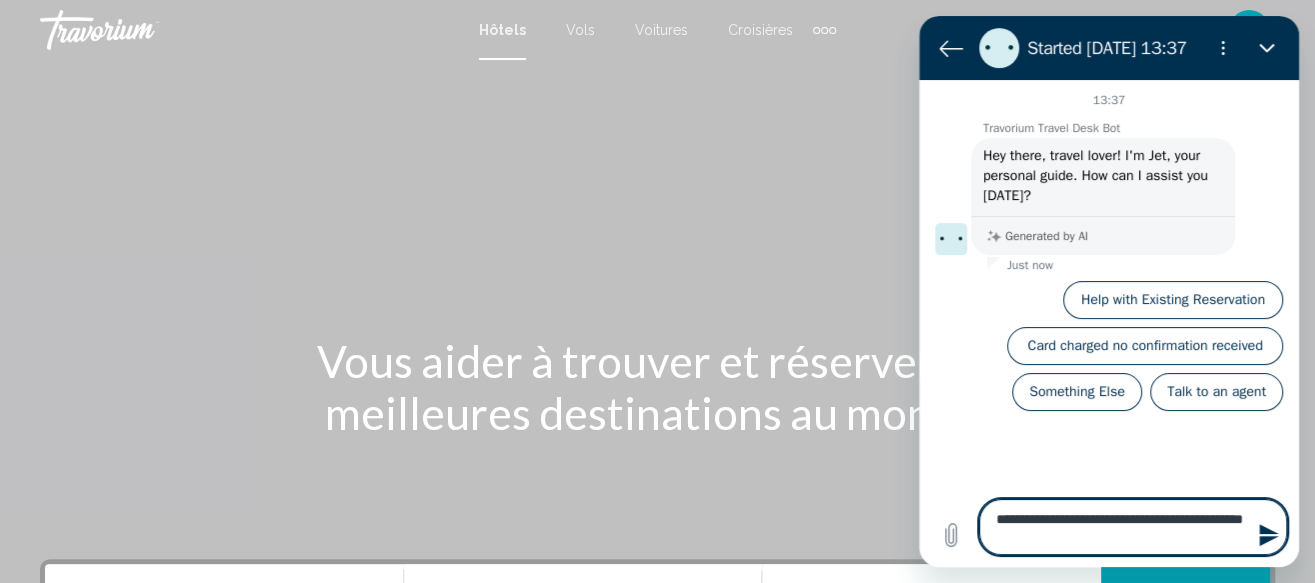 type on "**********" 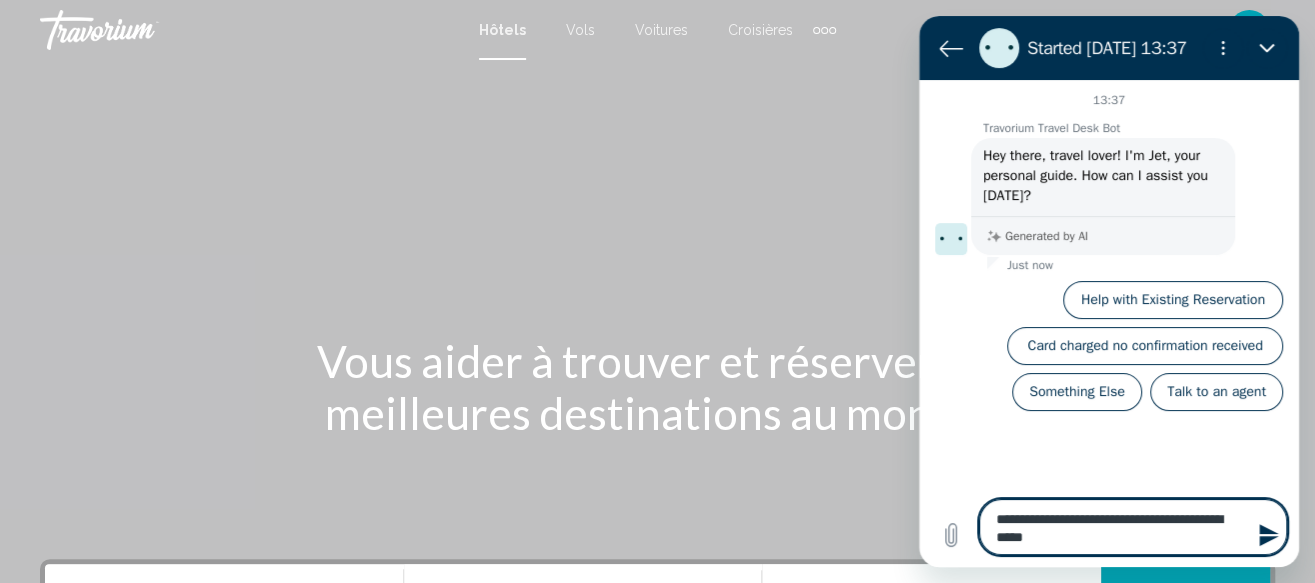 type on "**********" 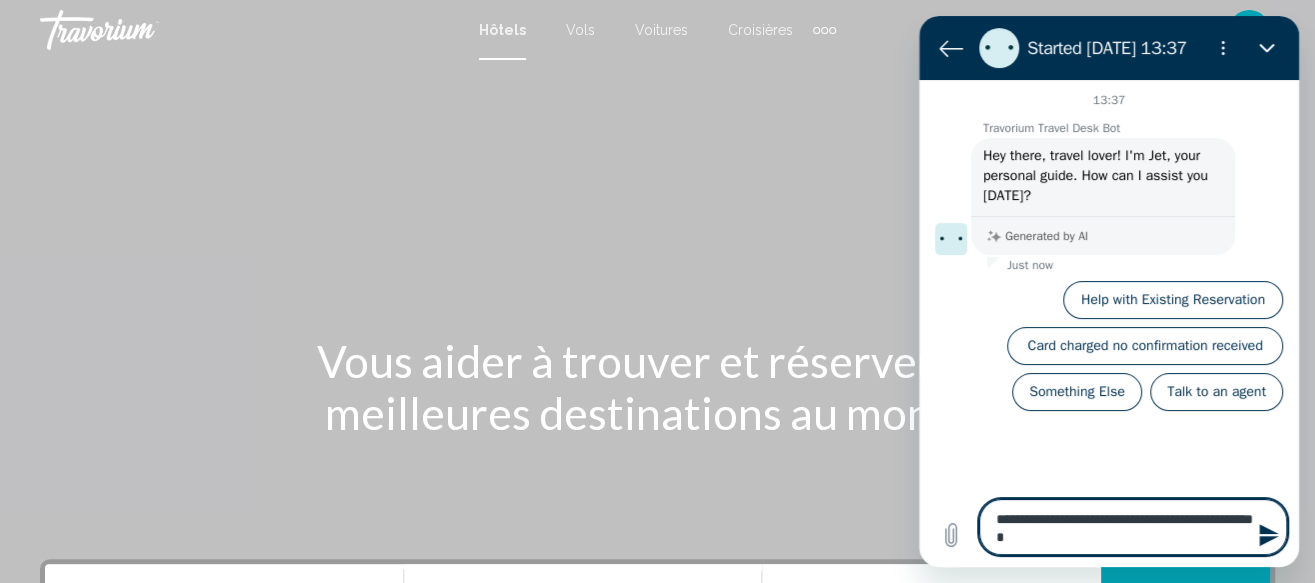 type on "*" 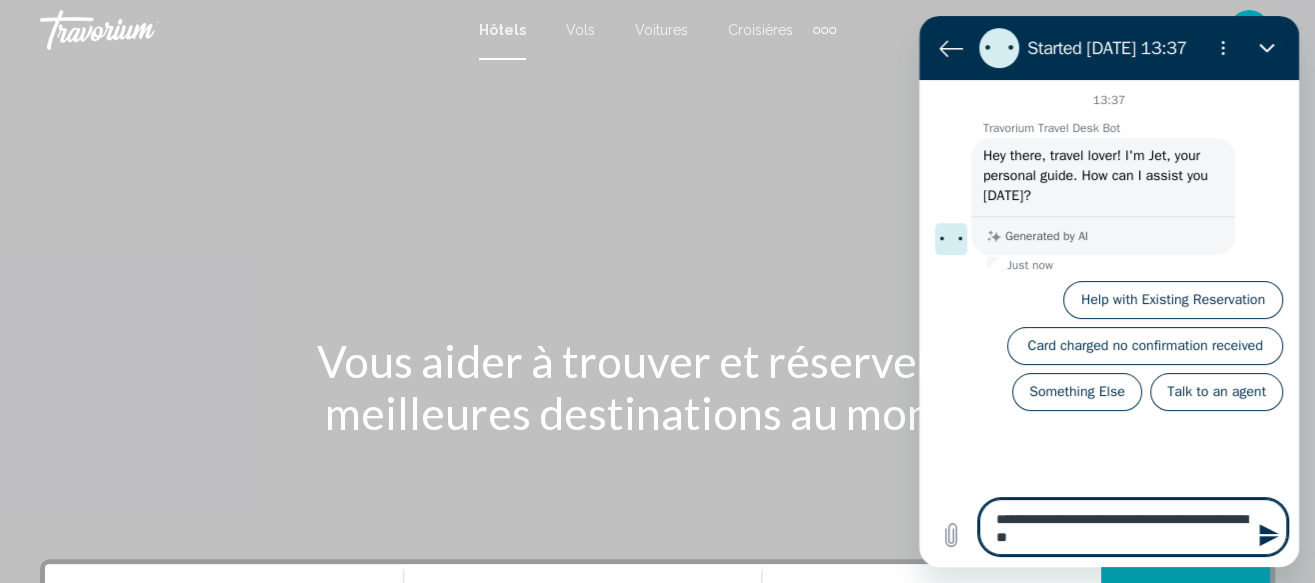 type on "**********" 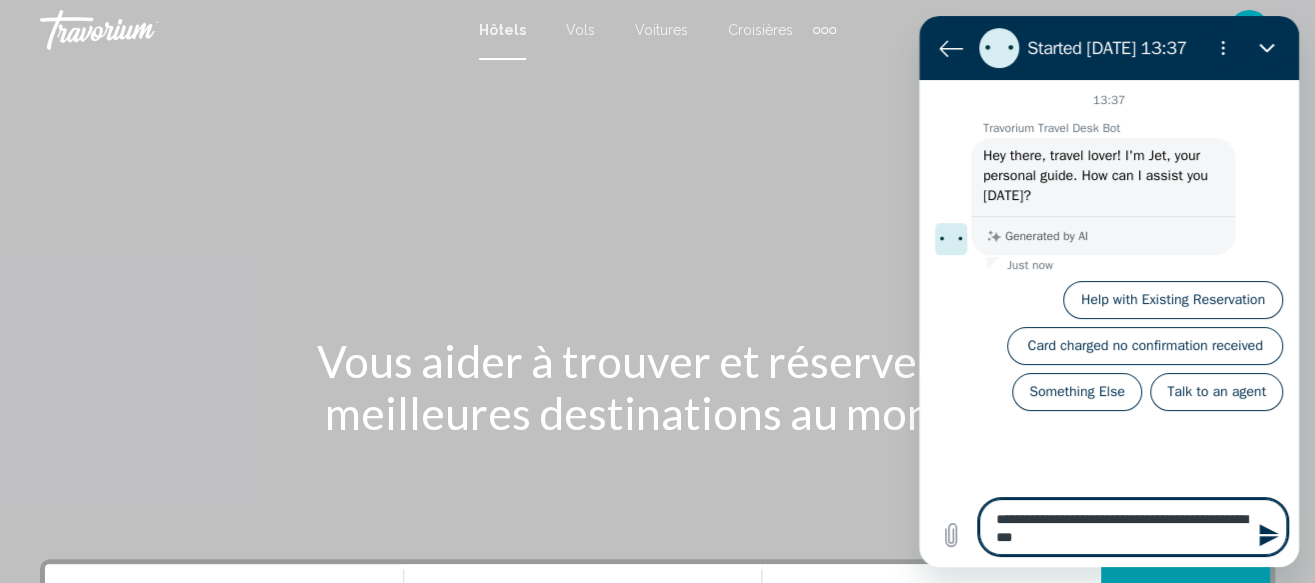 type on "**********" 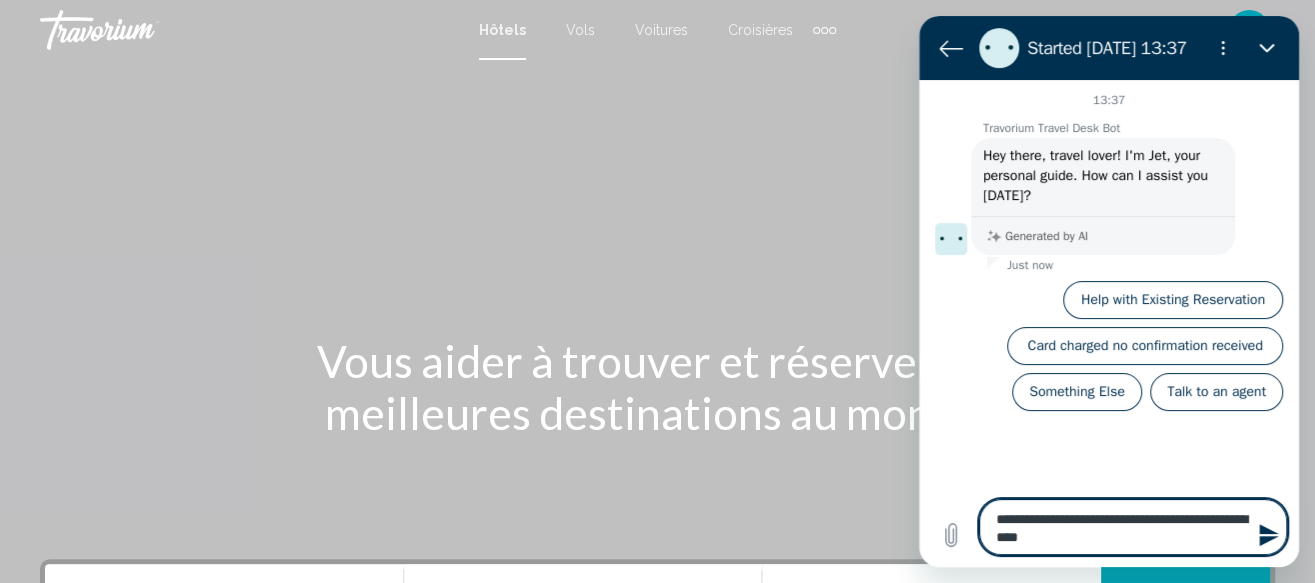 type on "**********" 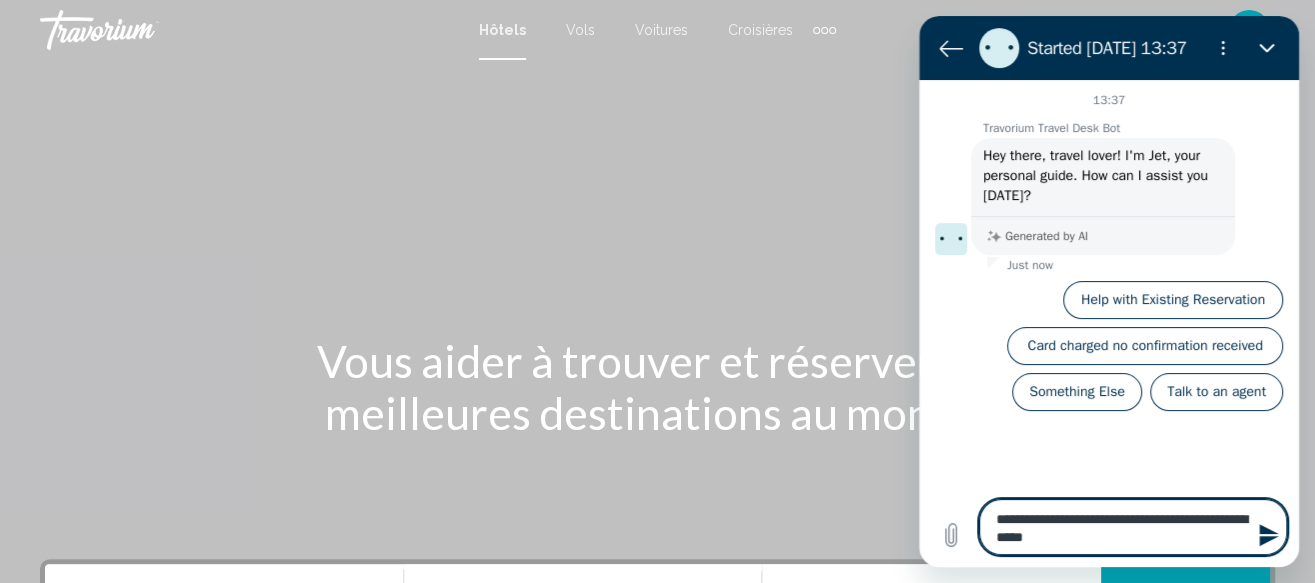 type on "**********" 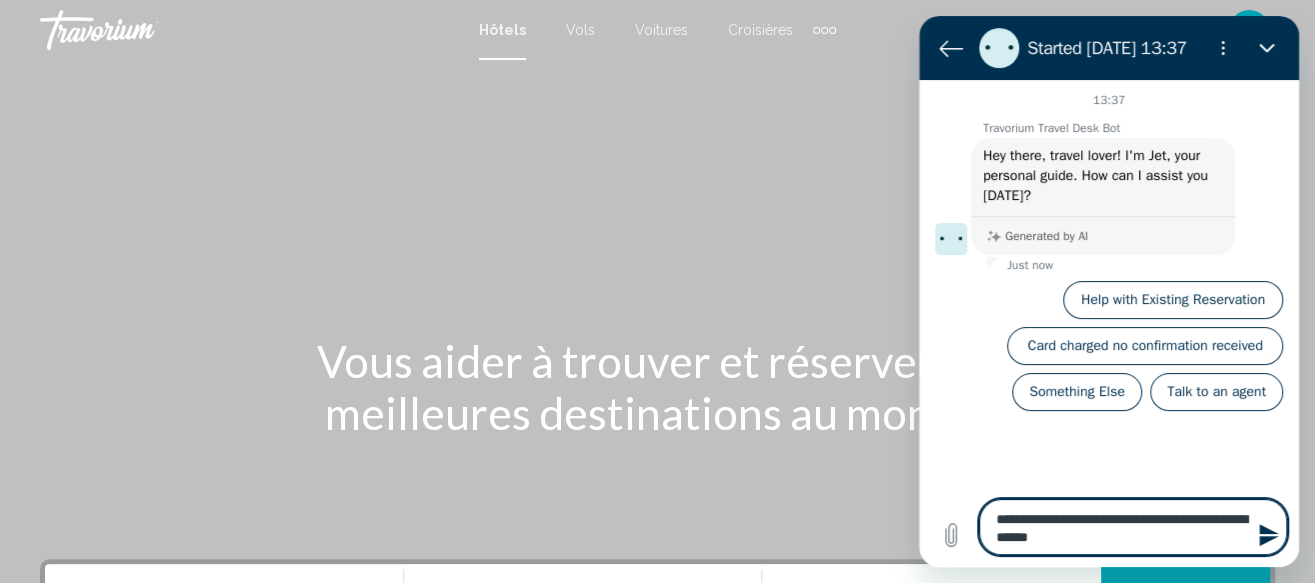 type on "**********" 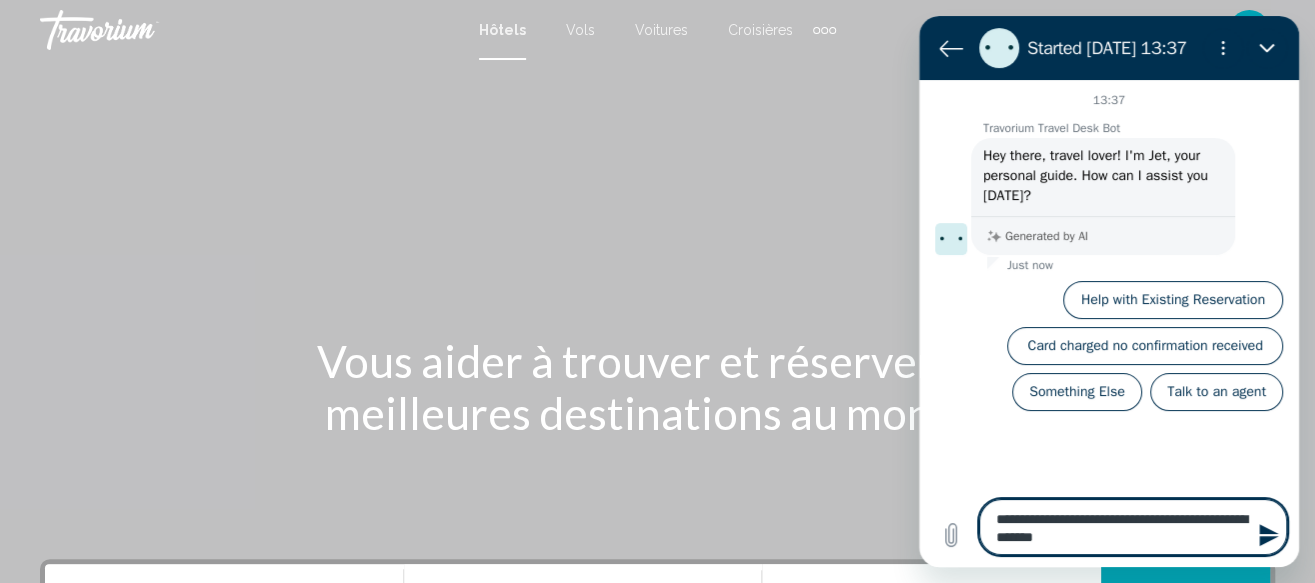 type on "**********" 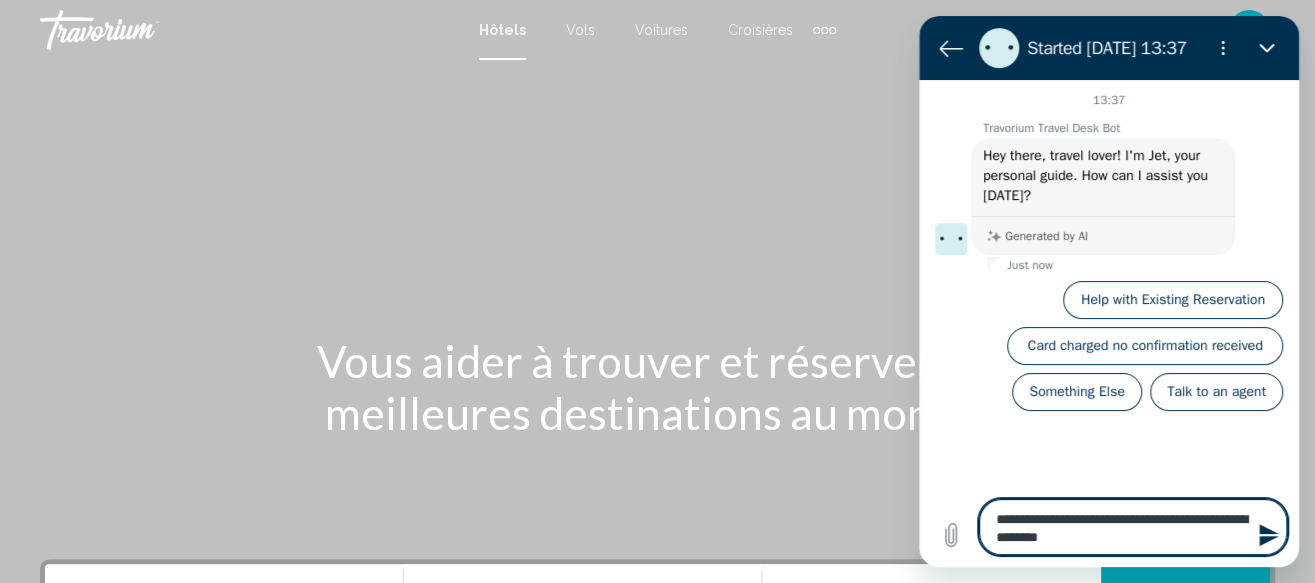type on "*" 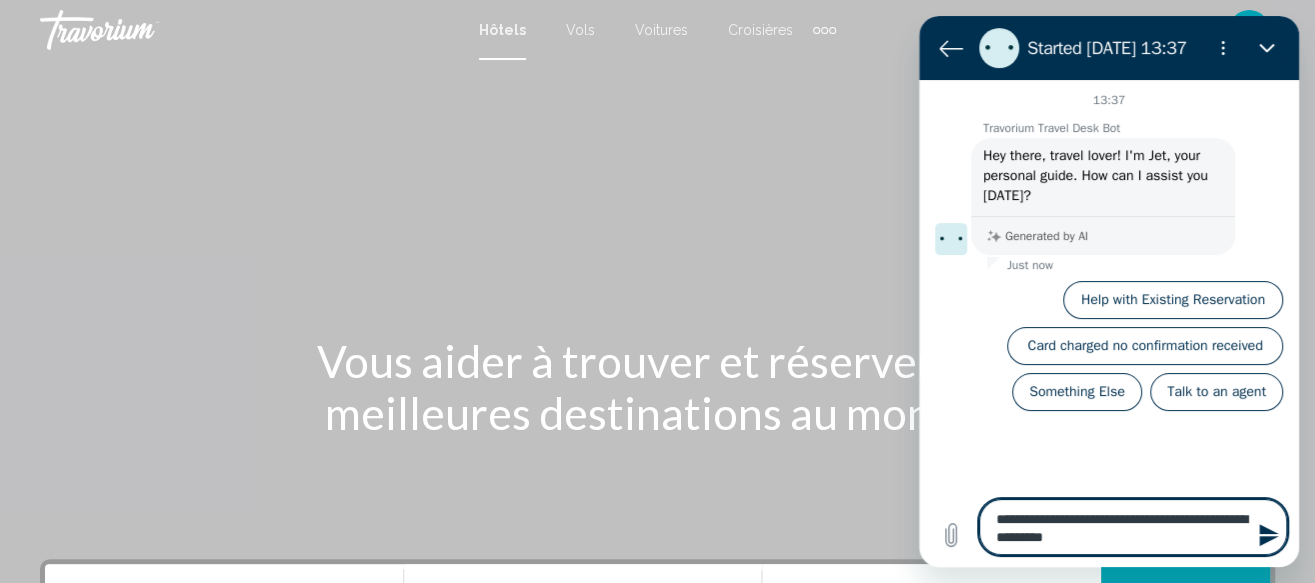 type on "**********" 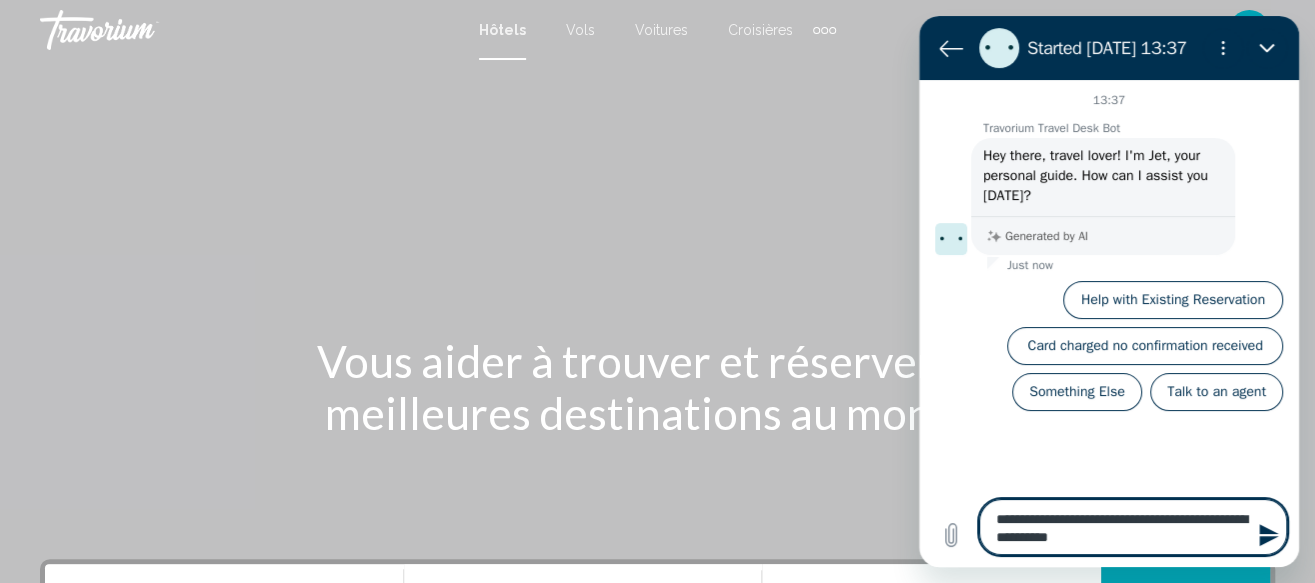 type on "**********" 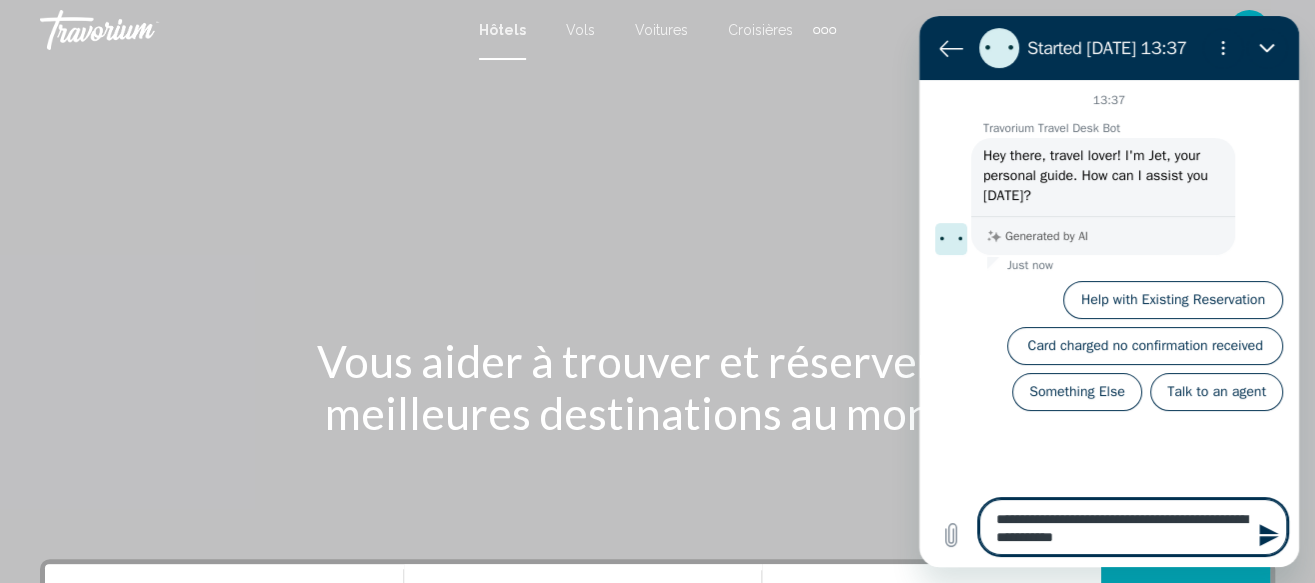 type on "**********" 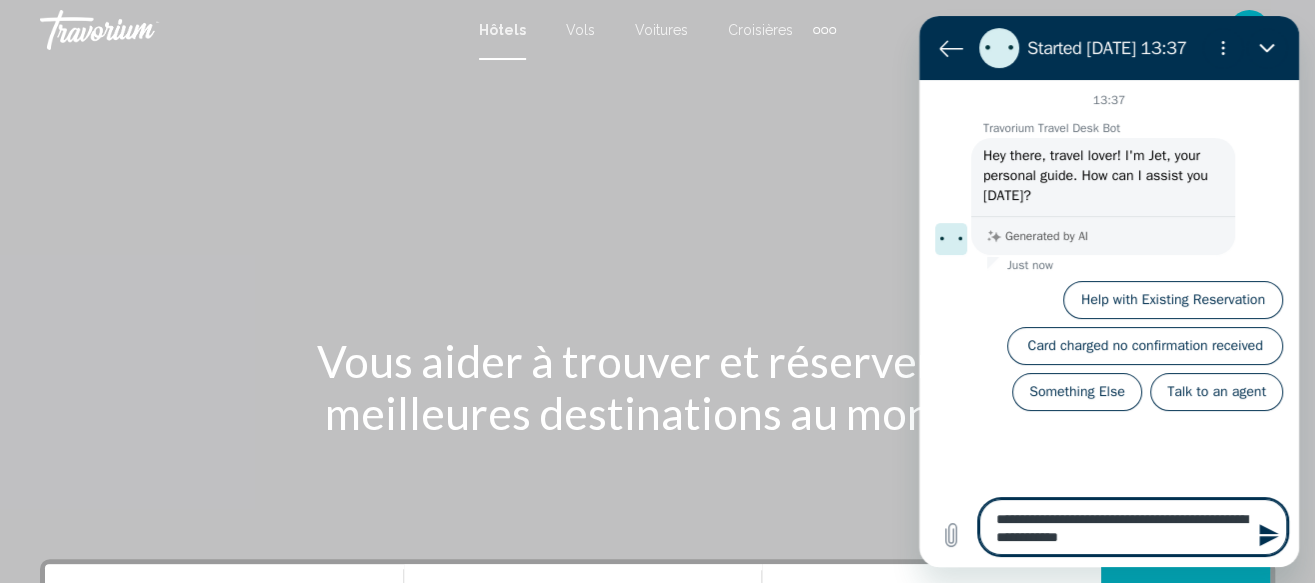 type on "**********" 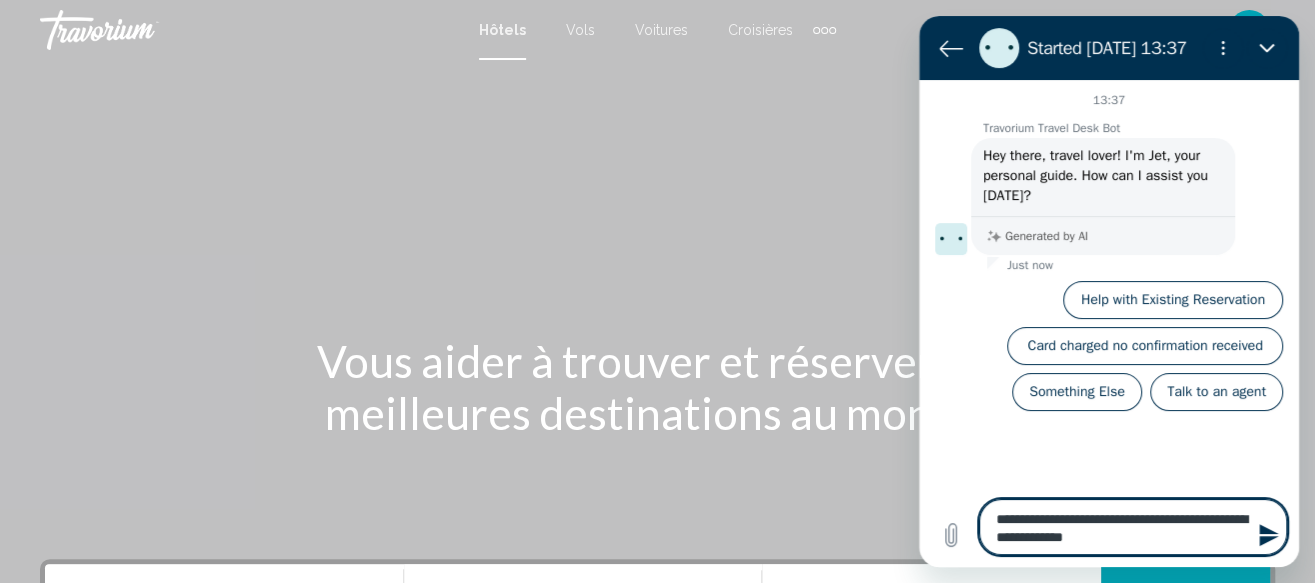 type on "**********" 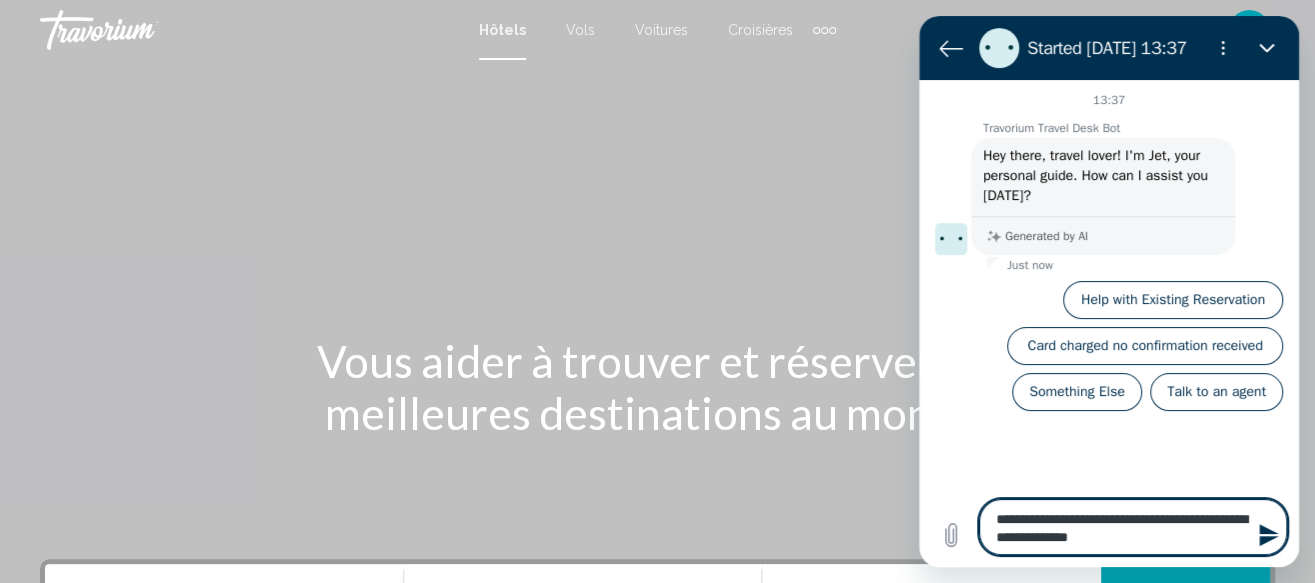 type on "**********" 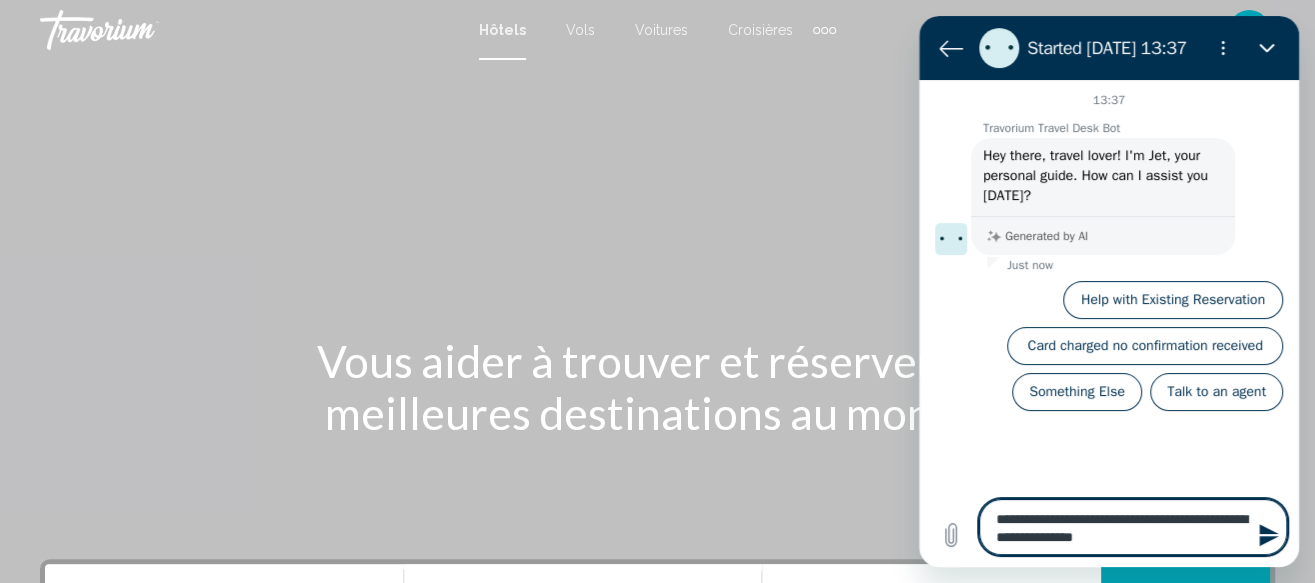 type on "**********" 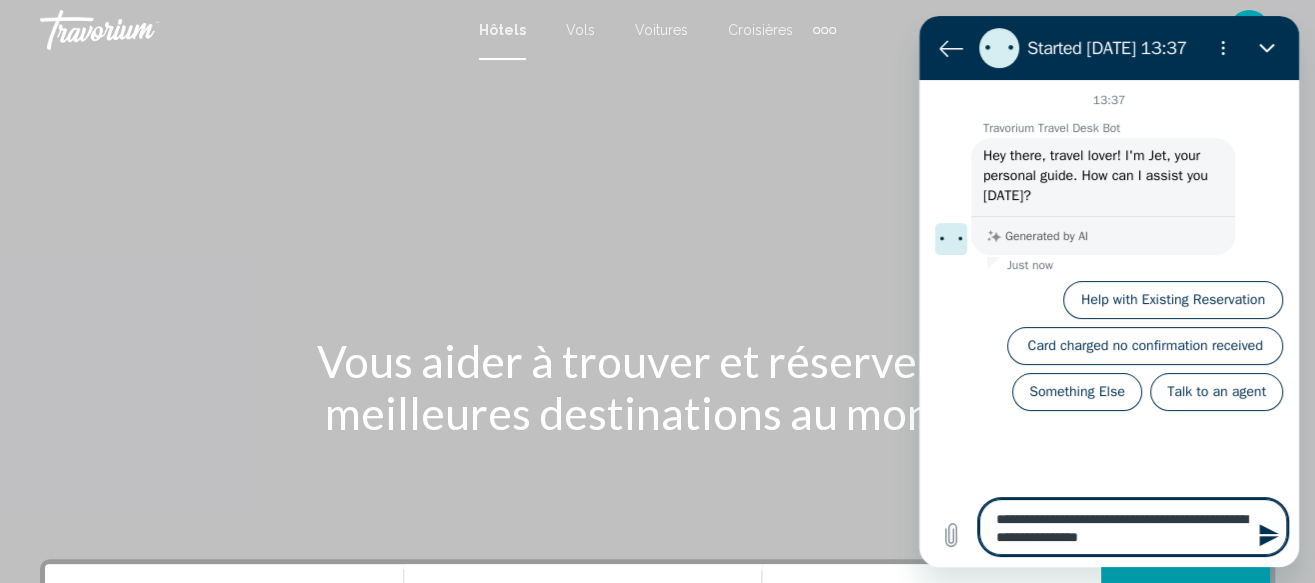 type on "**********" 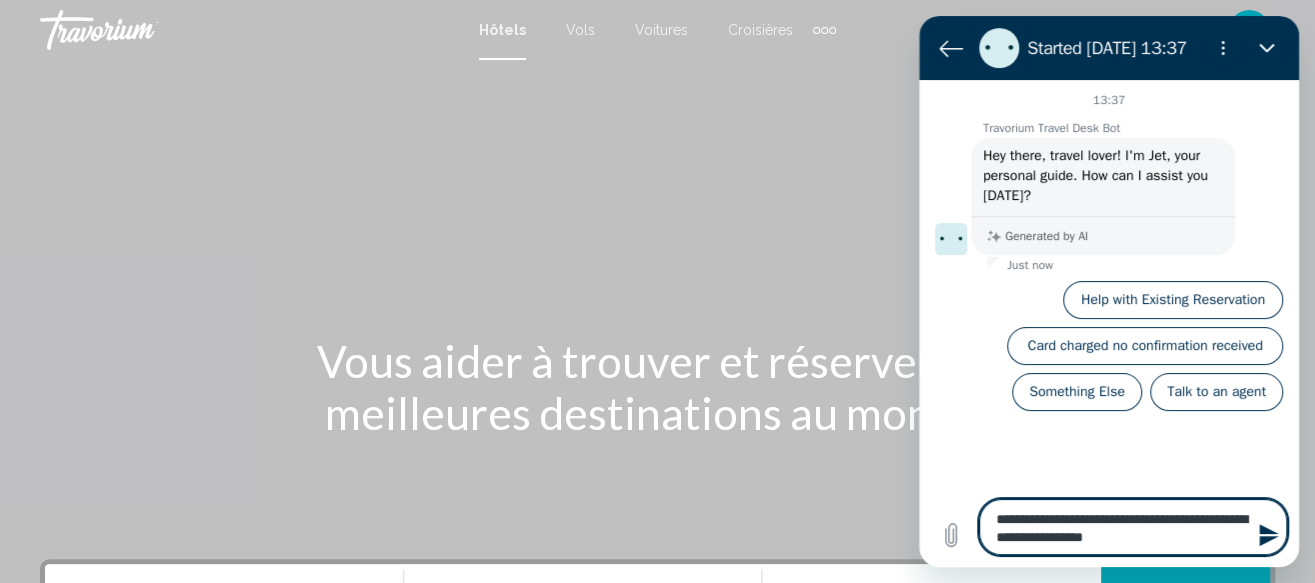 type on "*" 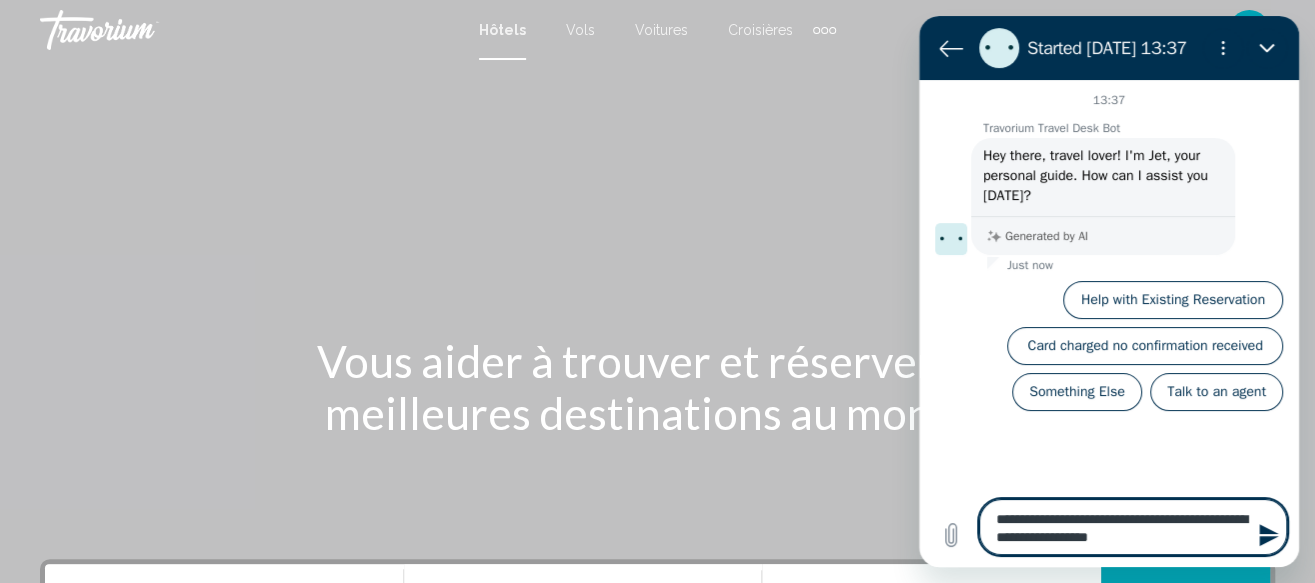 type on "**********" 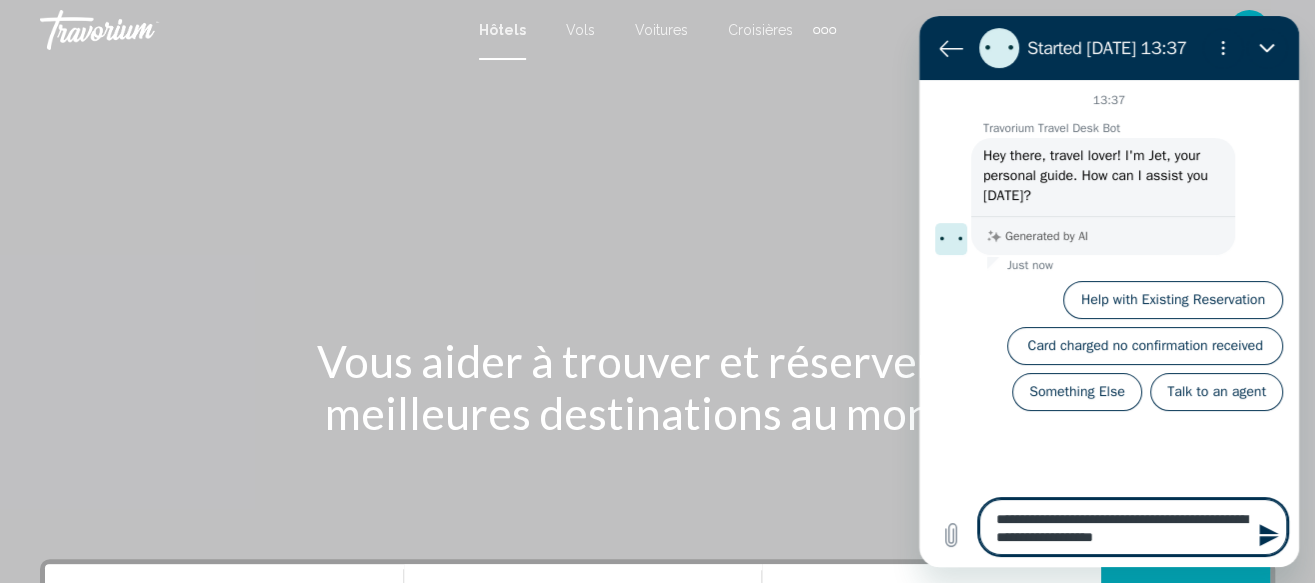 type on "**********" 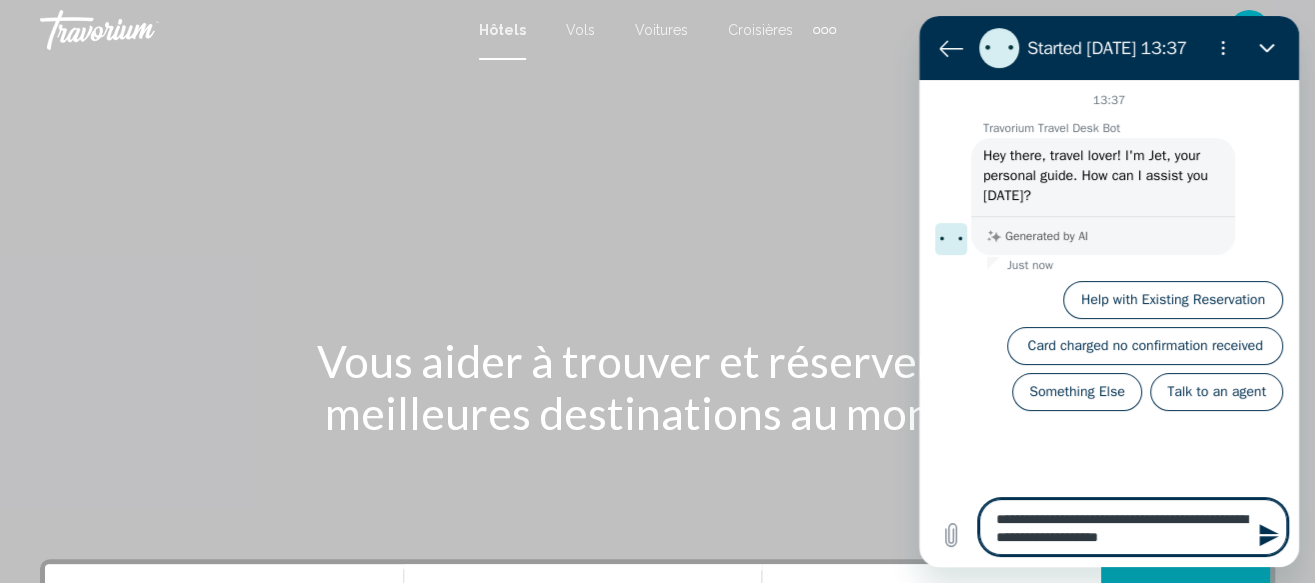 type on "**********" 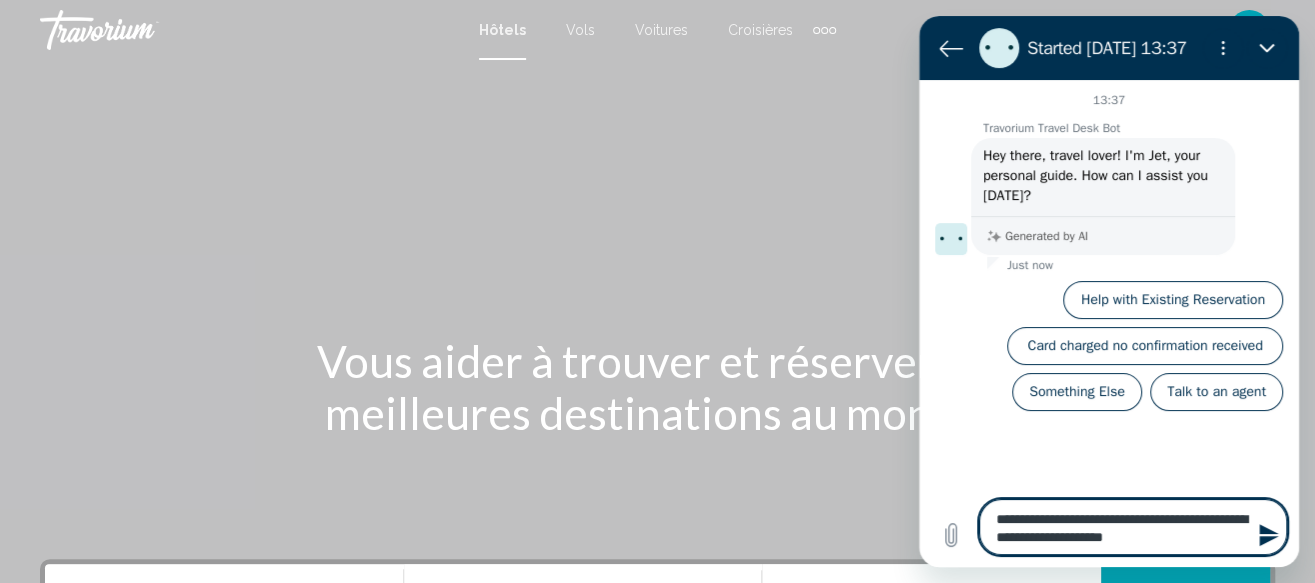 type on "**********" 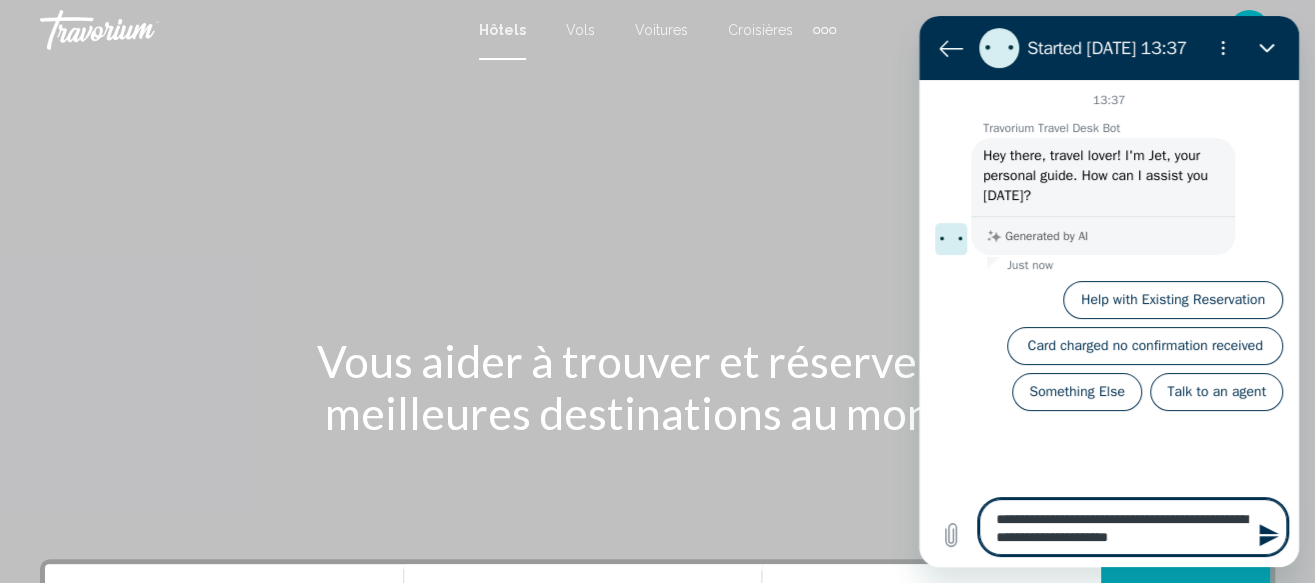type on "**********" 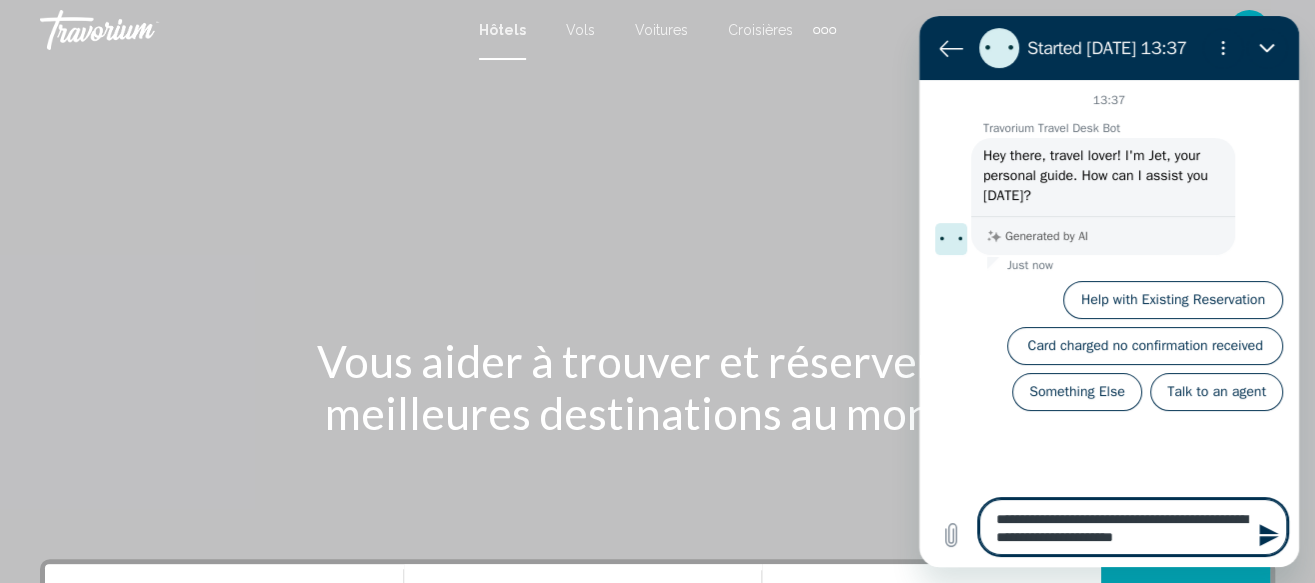 type on "**********" 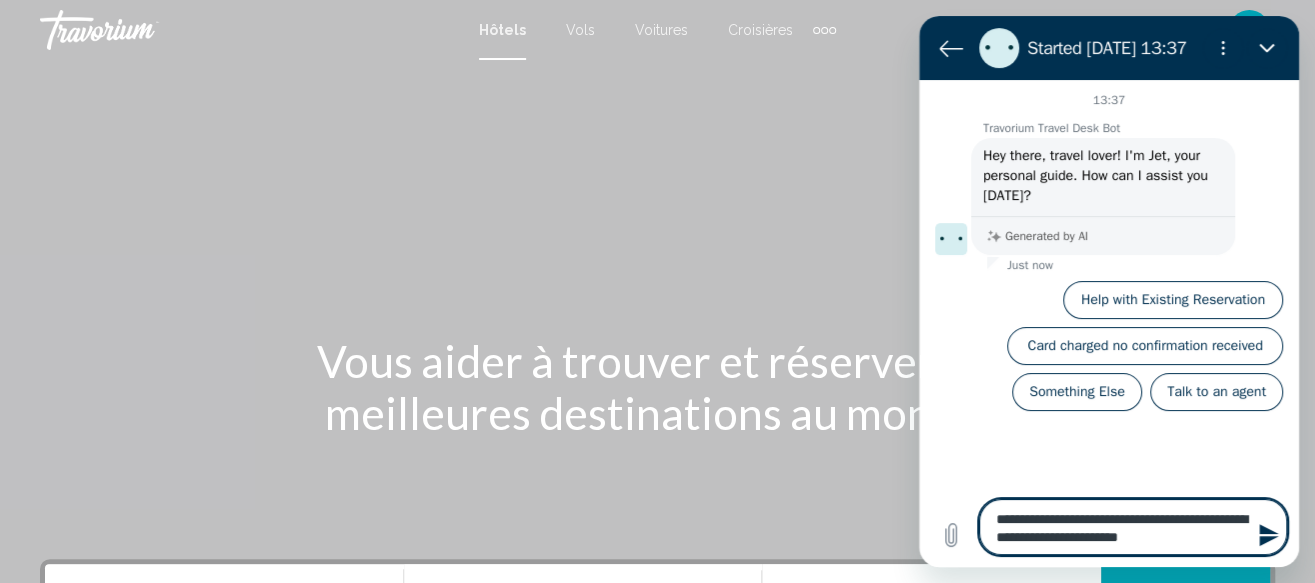 type on "*" 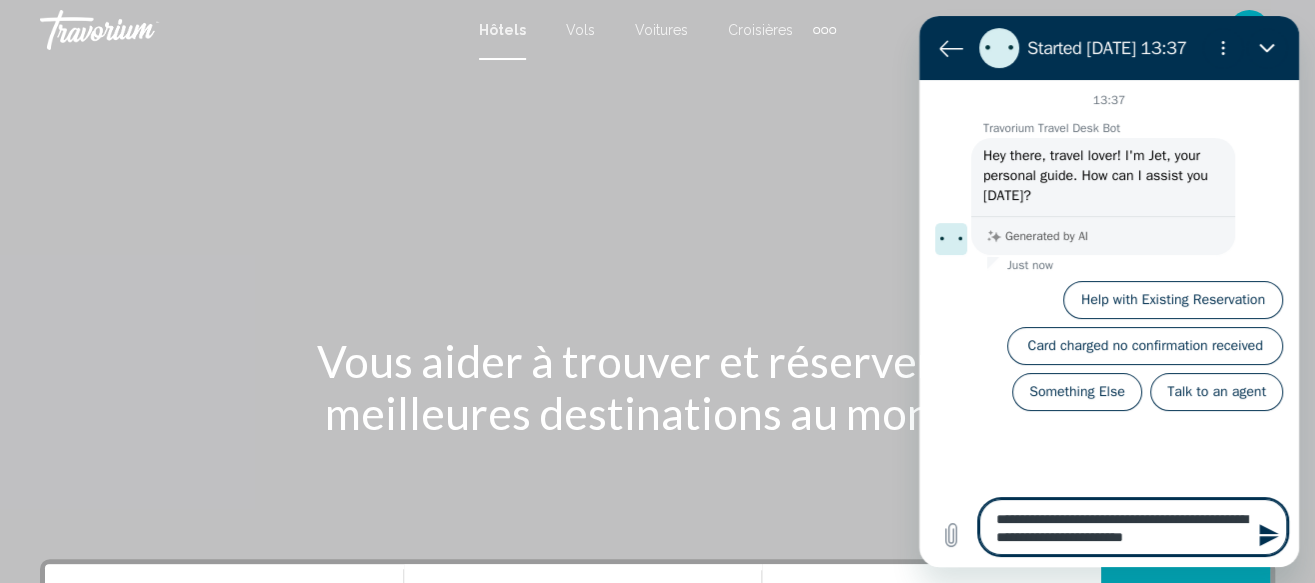 type on "**********" 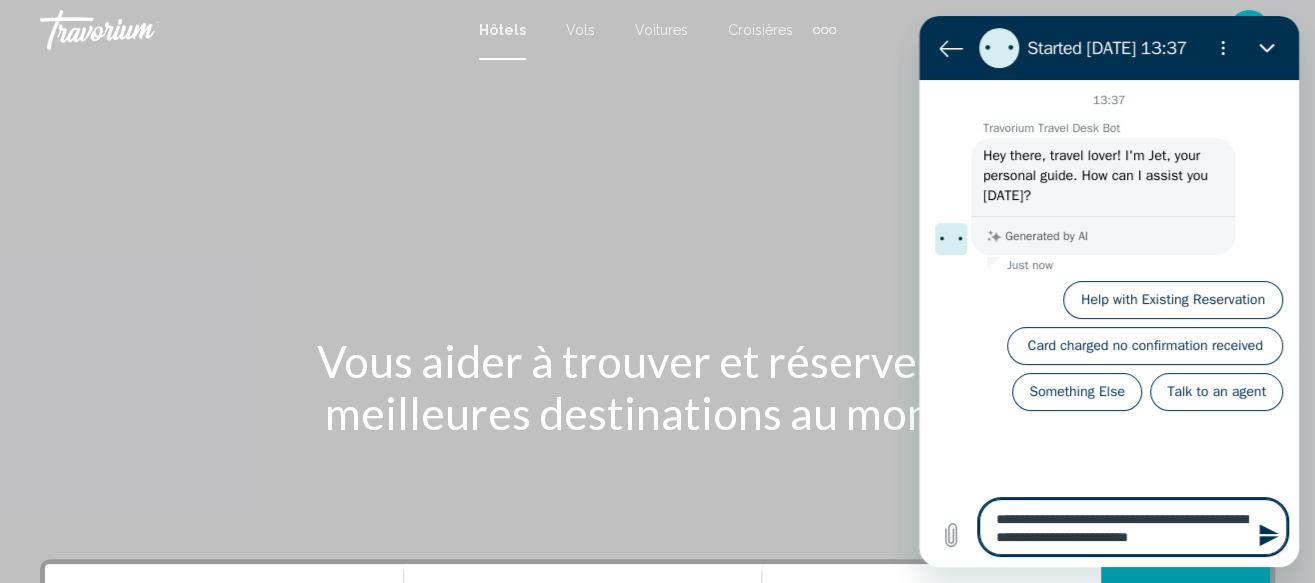 type on "**********" 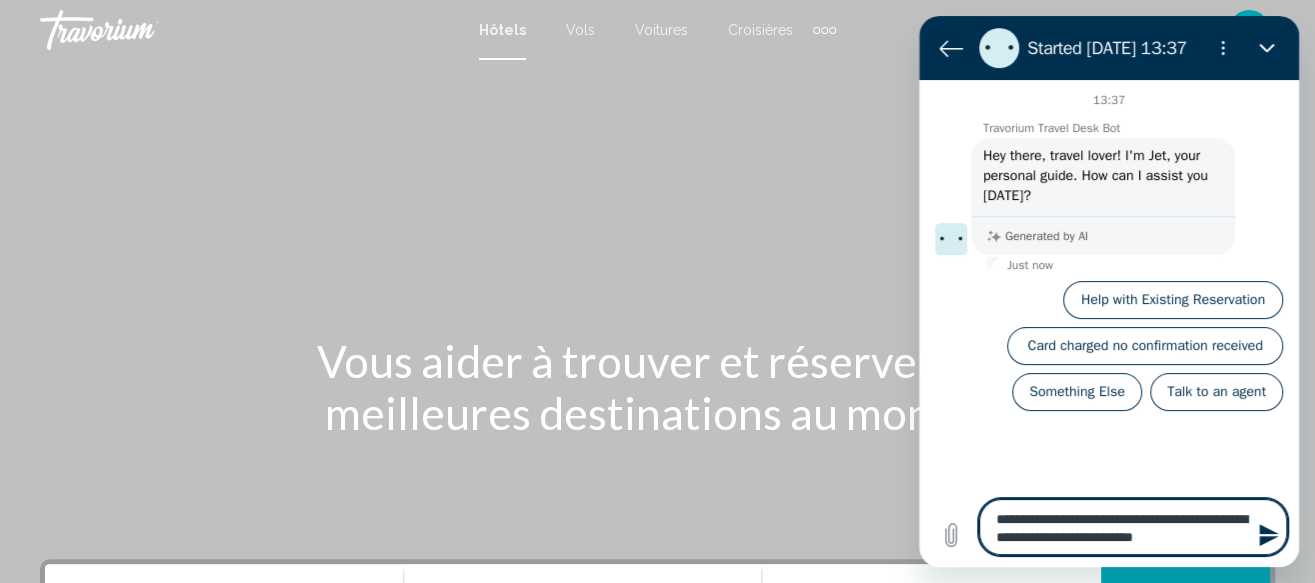 type on "*" 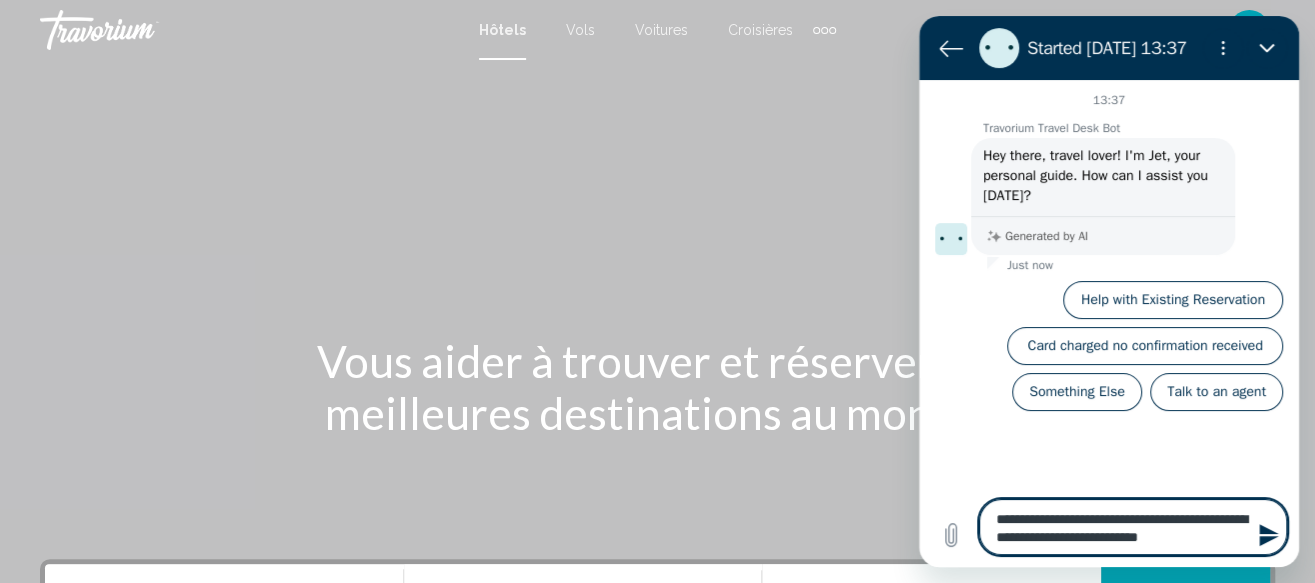 type on "**********" 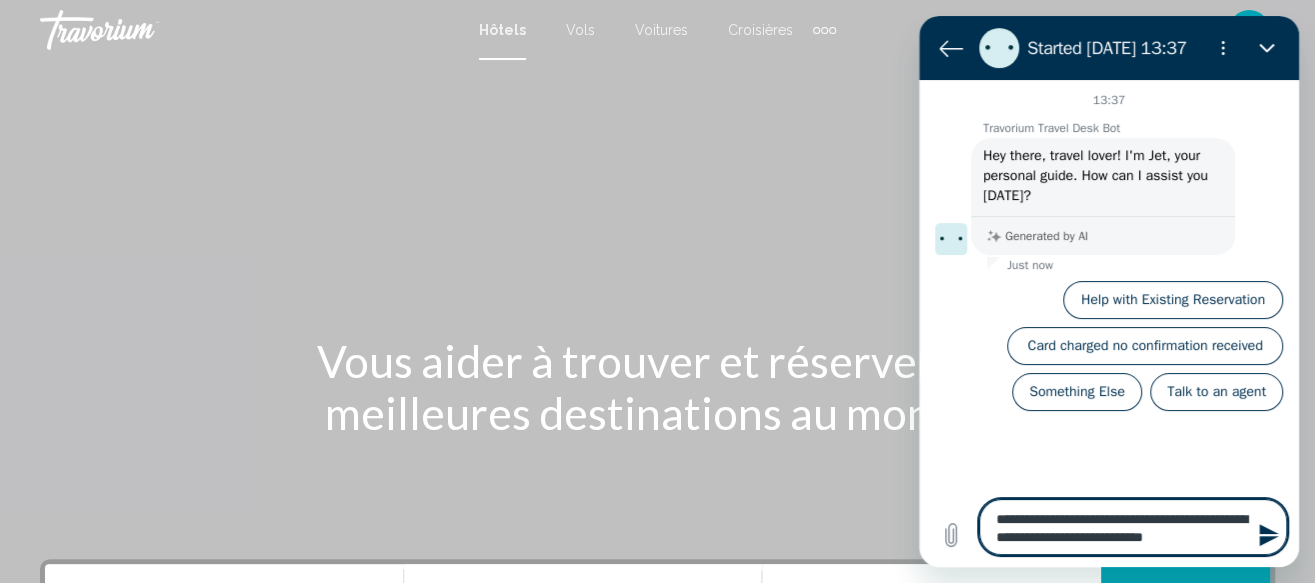 type on "**********" 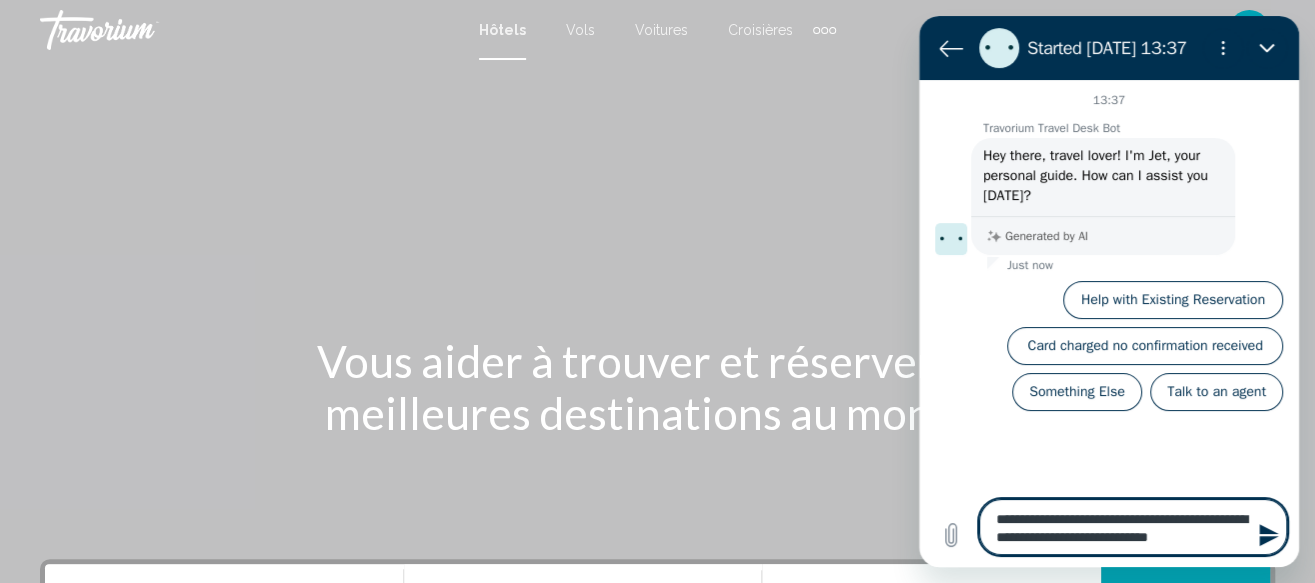 type on "**********" 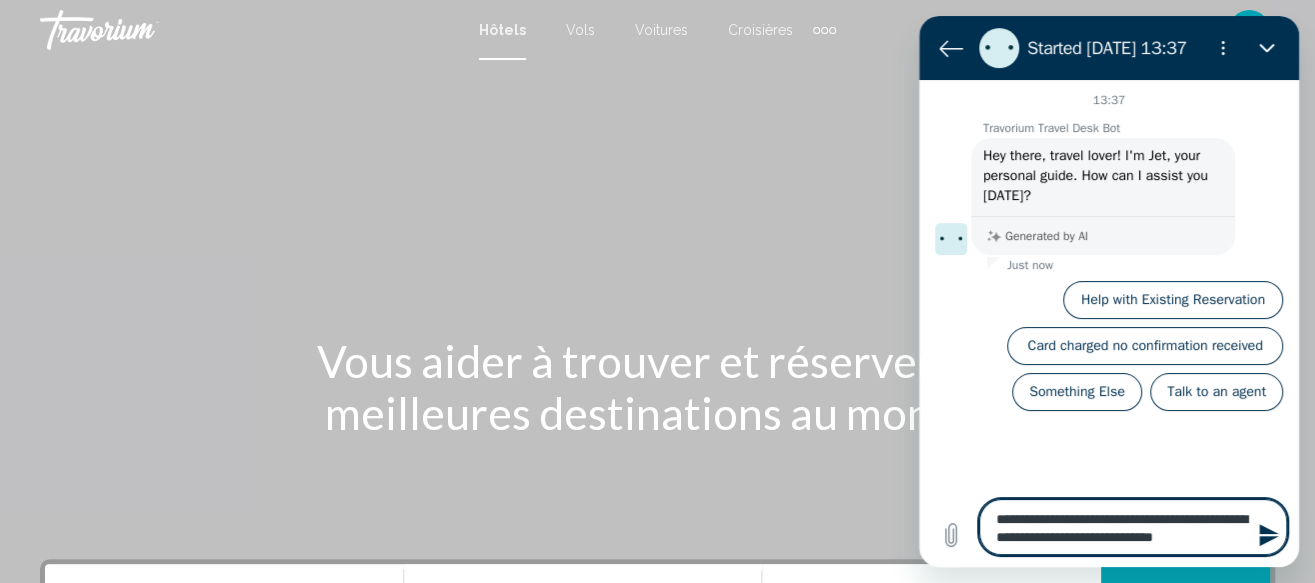type on "**********" 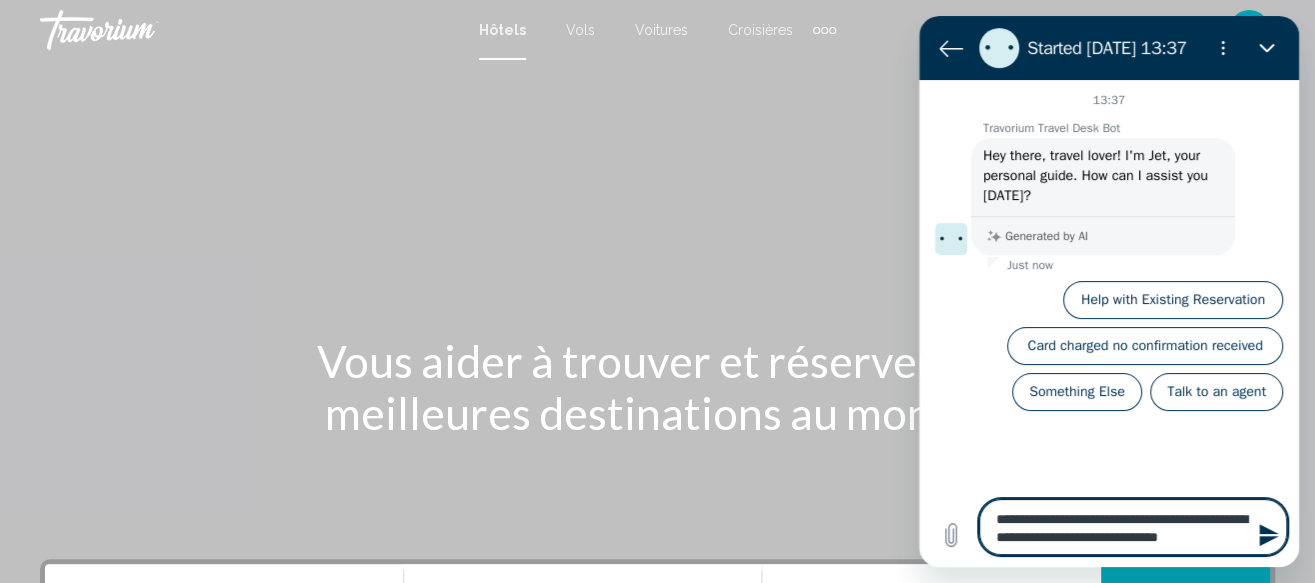 type on "**********" 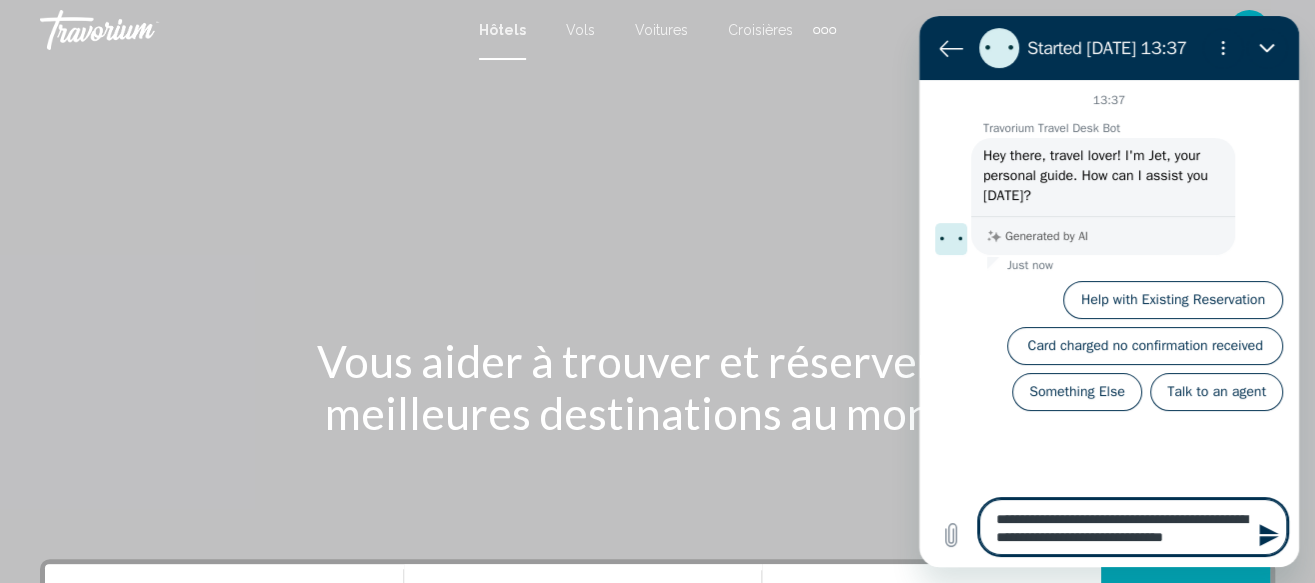 type on "**********" 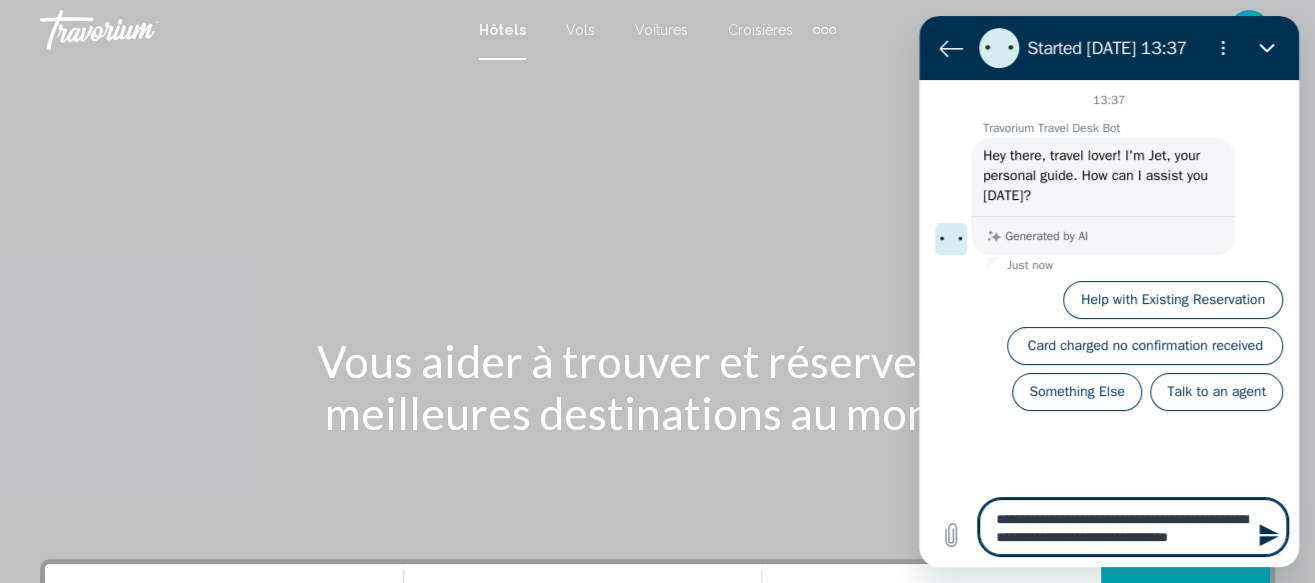 type on "**********" 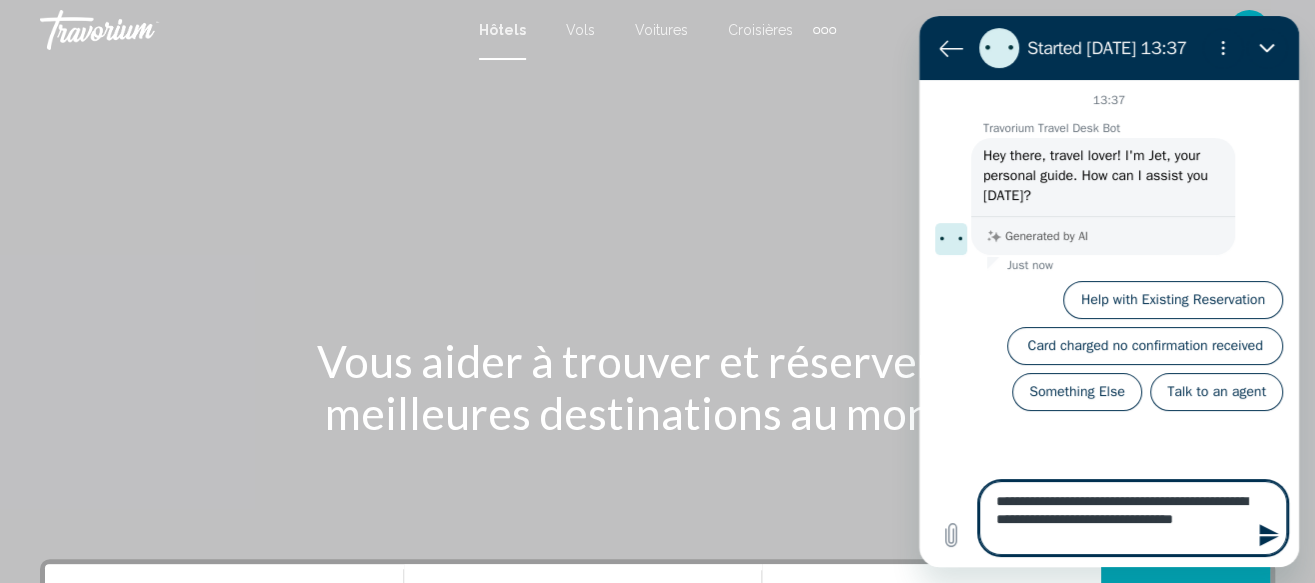 type on "**********" 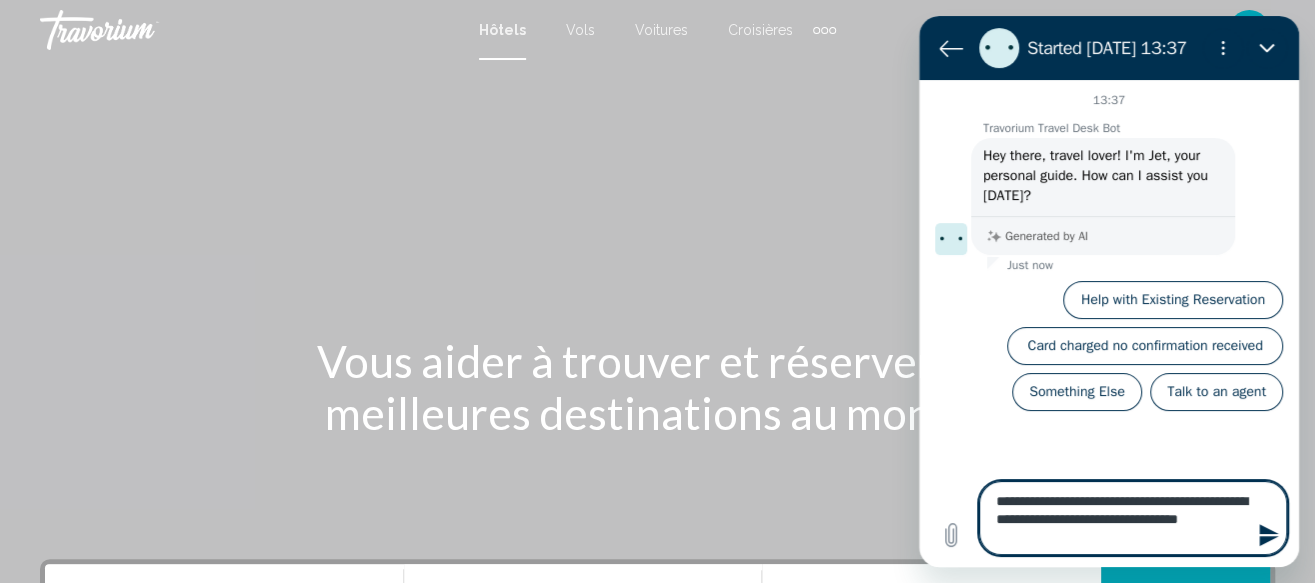 type on "**********" 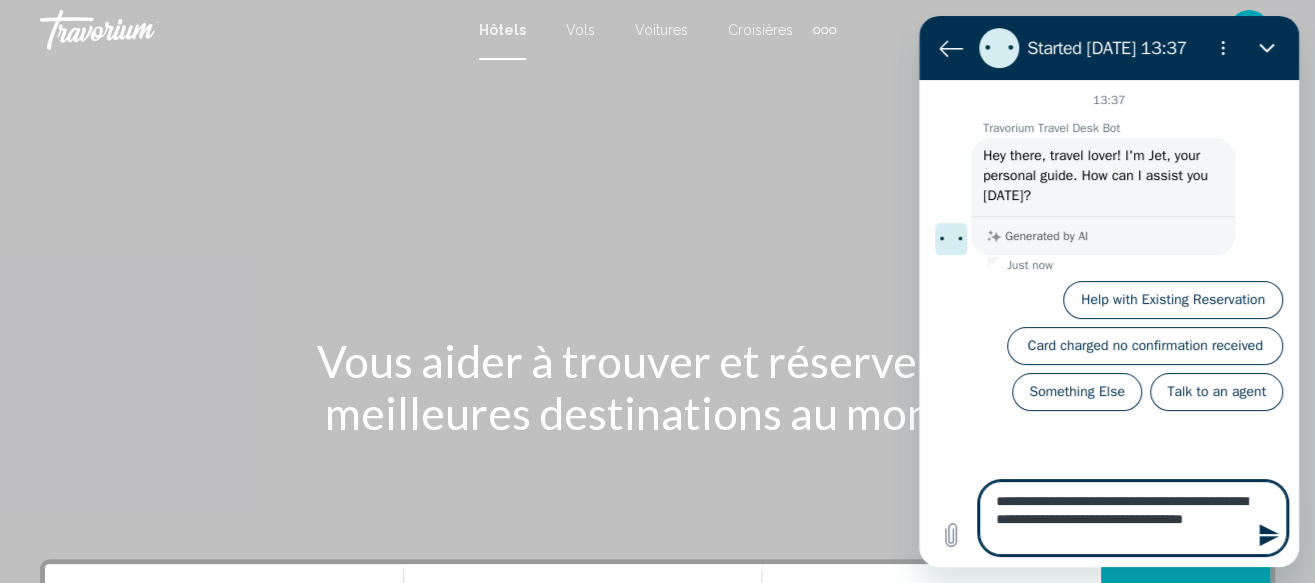 type on "*" 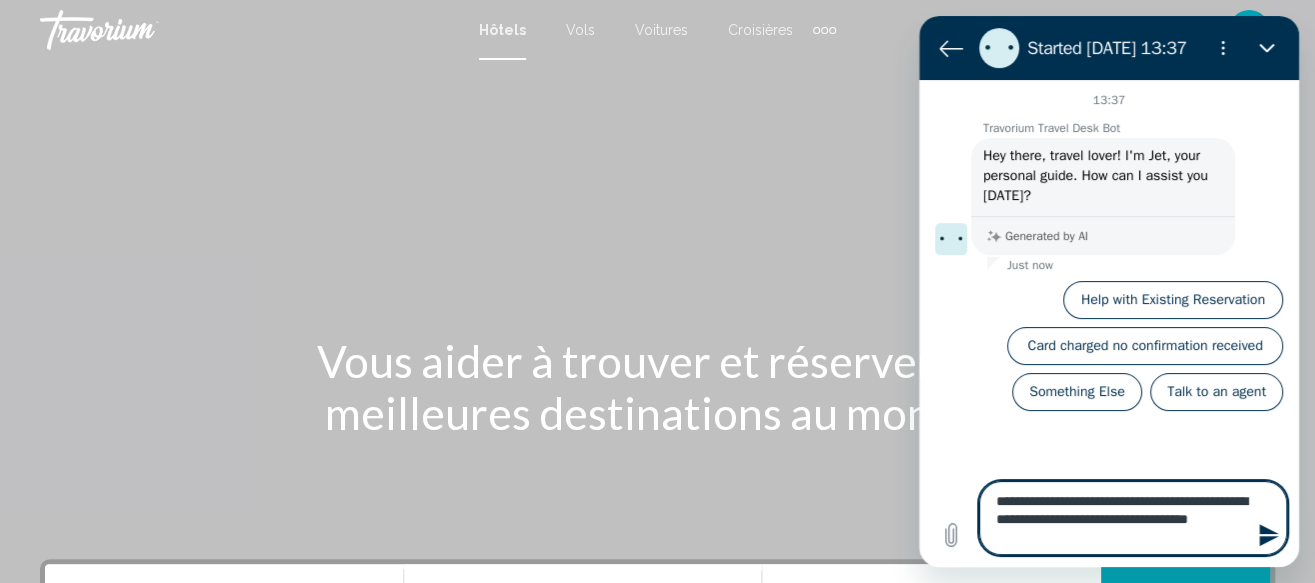 type on "**********" 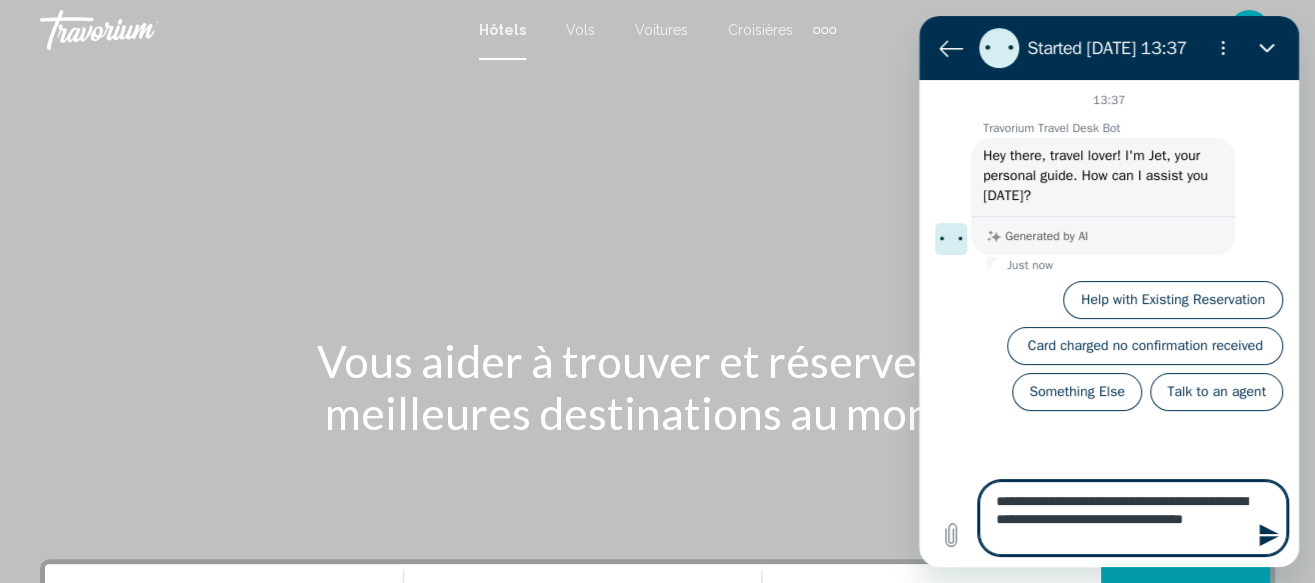 type on "**********" 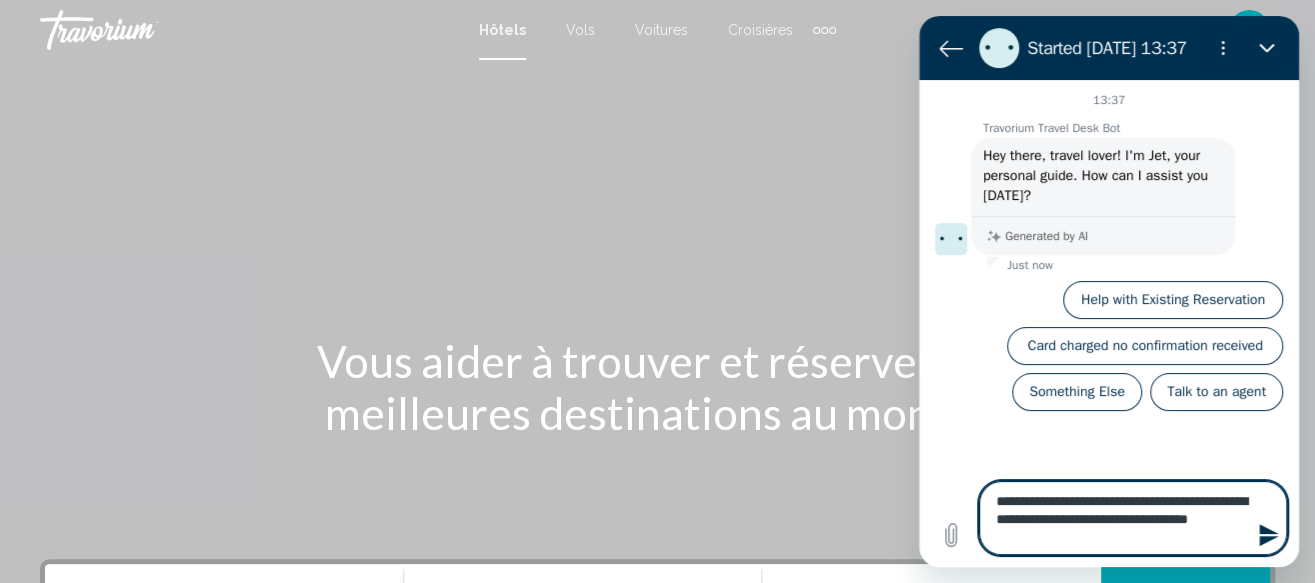 type on "**********" 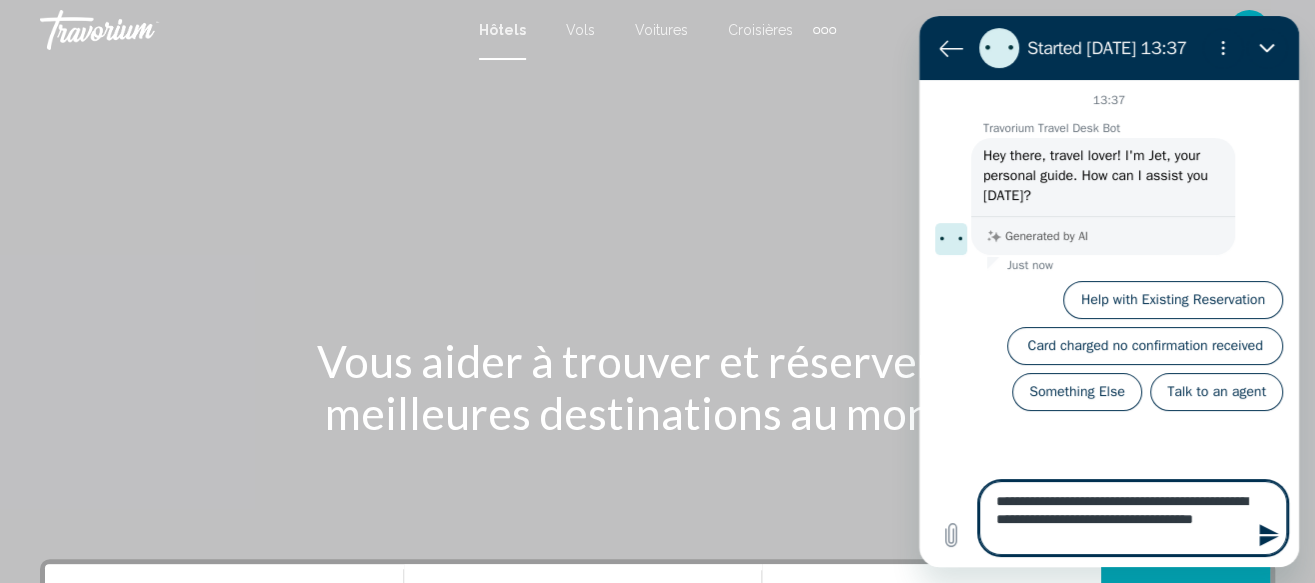 type on "**********" 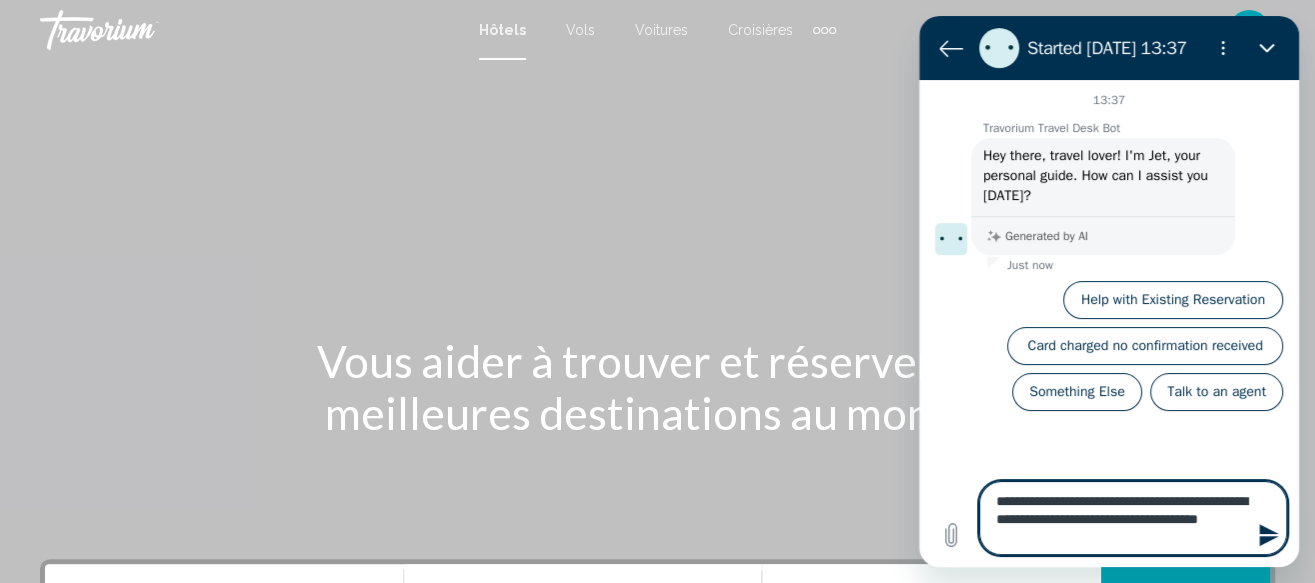 type on "**********" 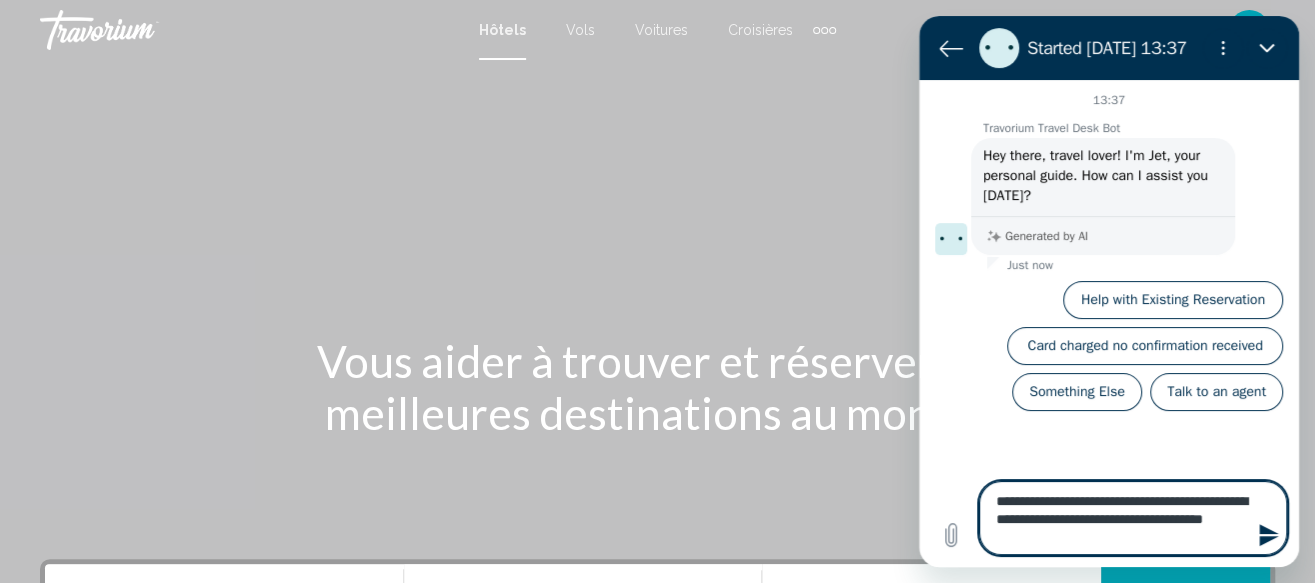 type on "*" 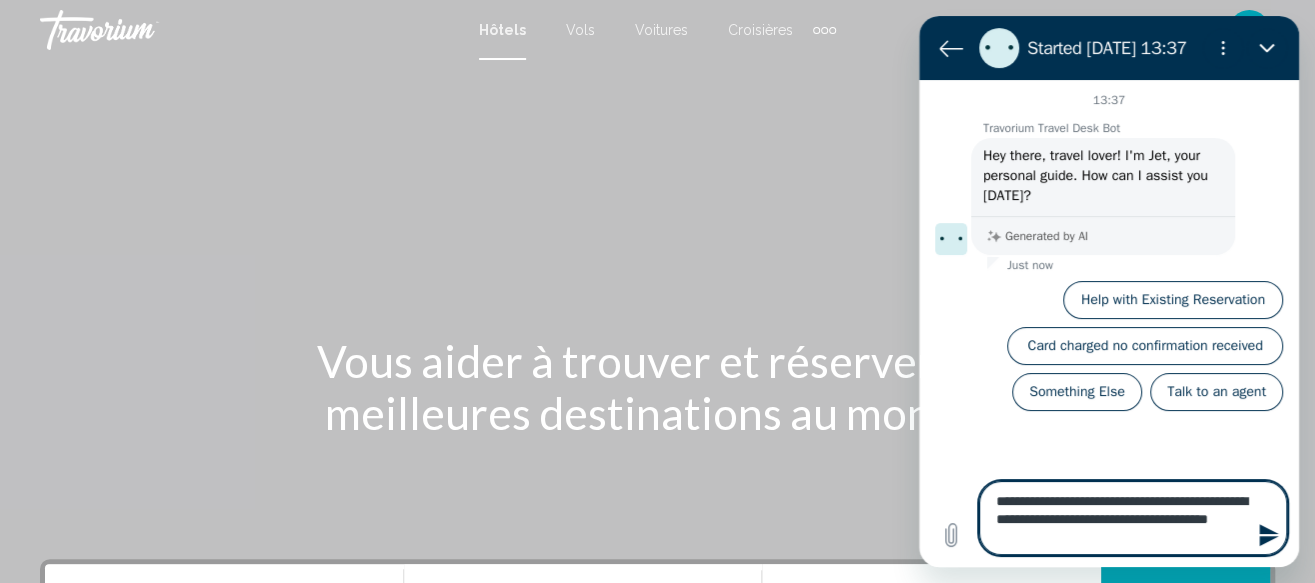 type on "**********" 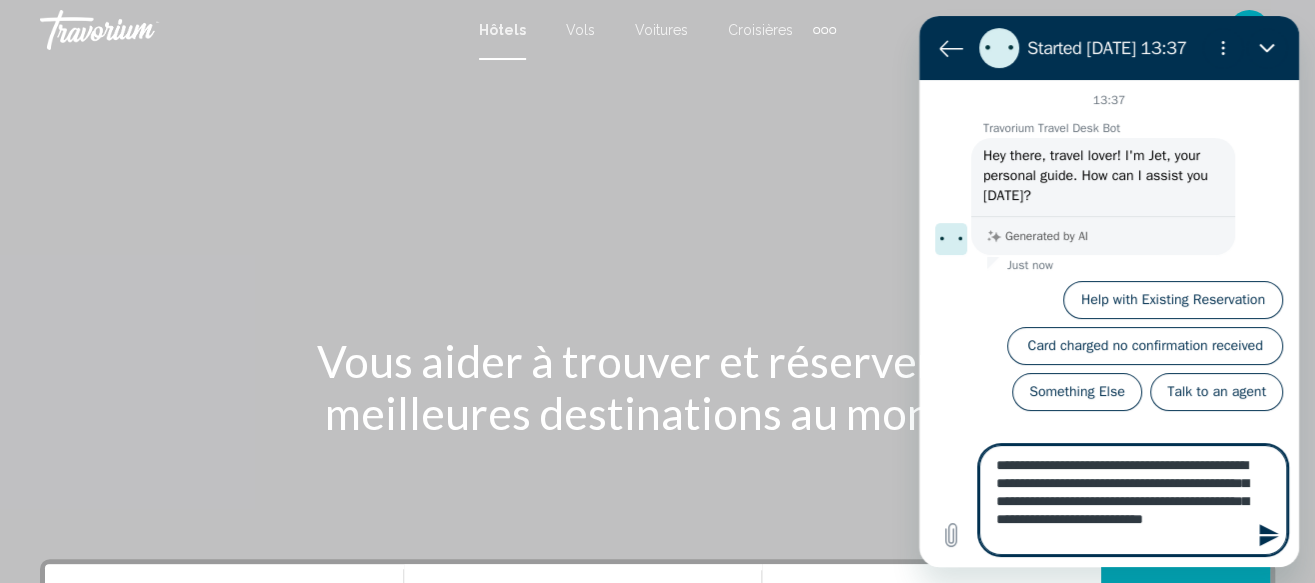click on "**********" at bounding box center [1133, 500] 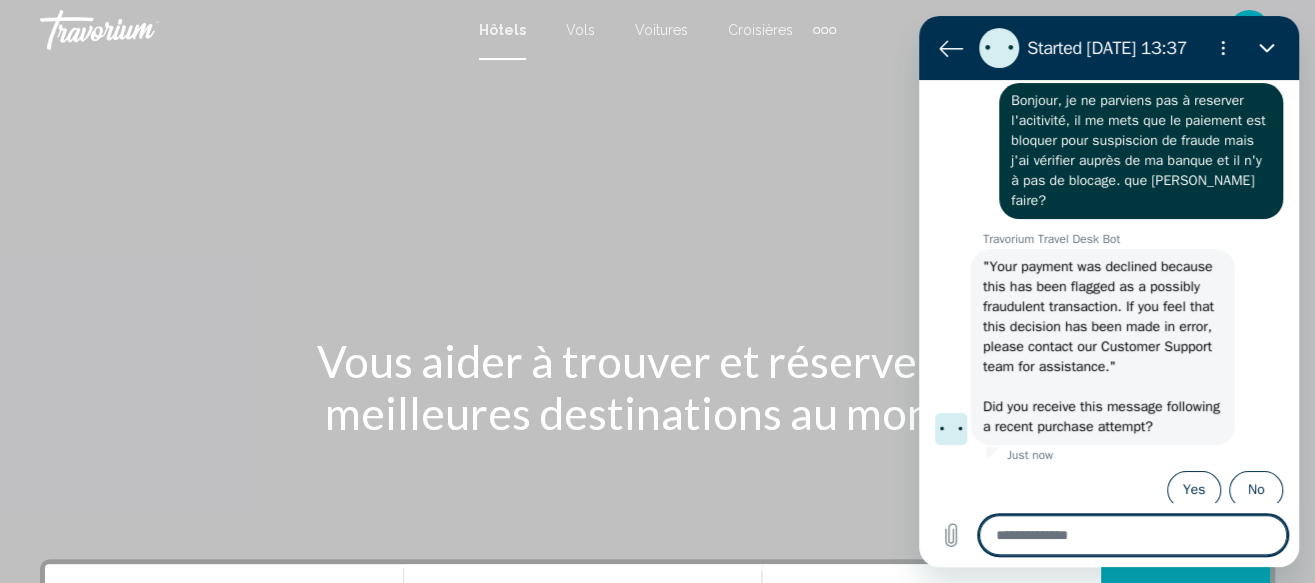 scroll, scrollTop: 234, scrollLeft: 0, axis: vertical 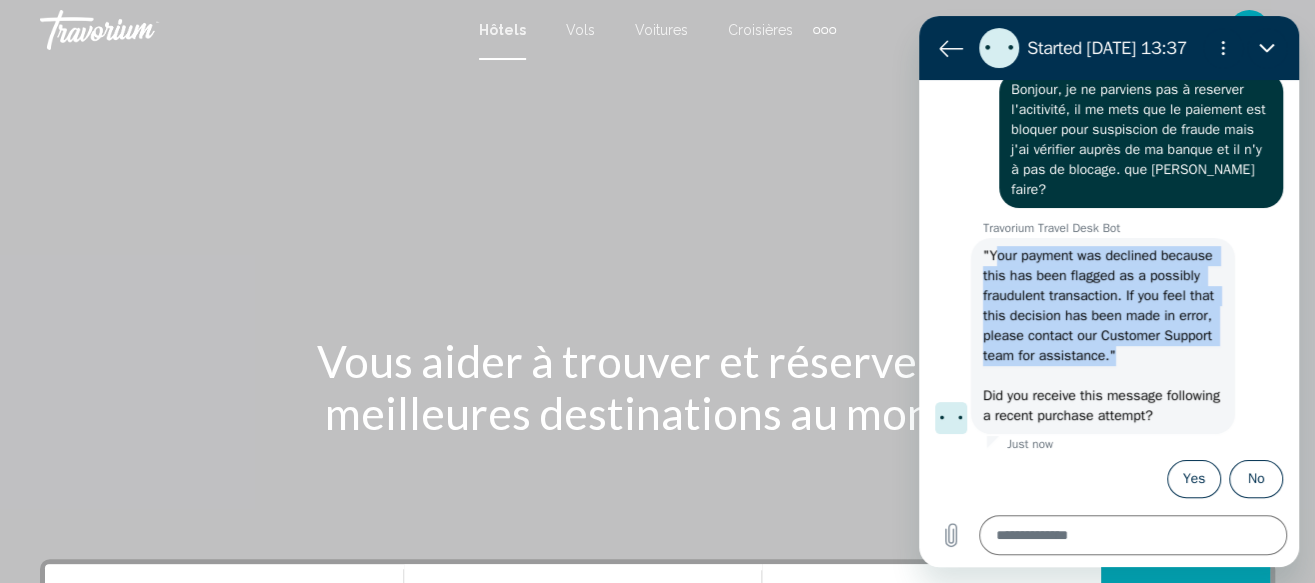 drag, startPoint x: 1076, startPoint y: 335, endPoint x: 991, endPoint y: 215, distance: 147.05441 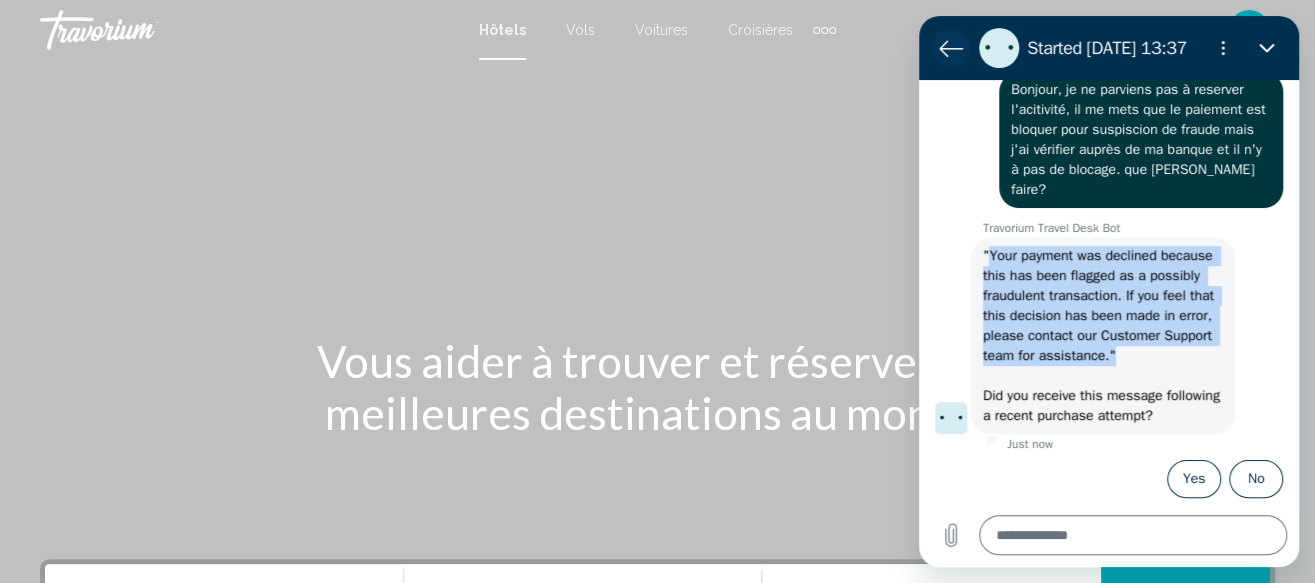 drag, startPoint x: 991, startPoint y: 215, endPoint x: 950, endPoint y: 46, distance: 173.90227 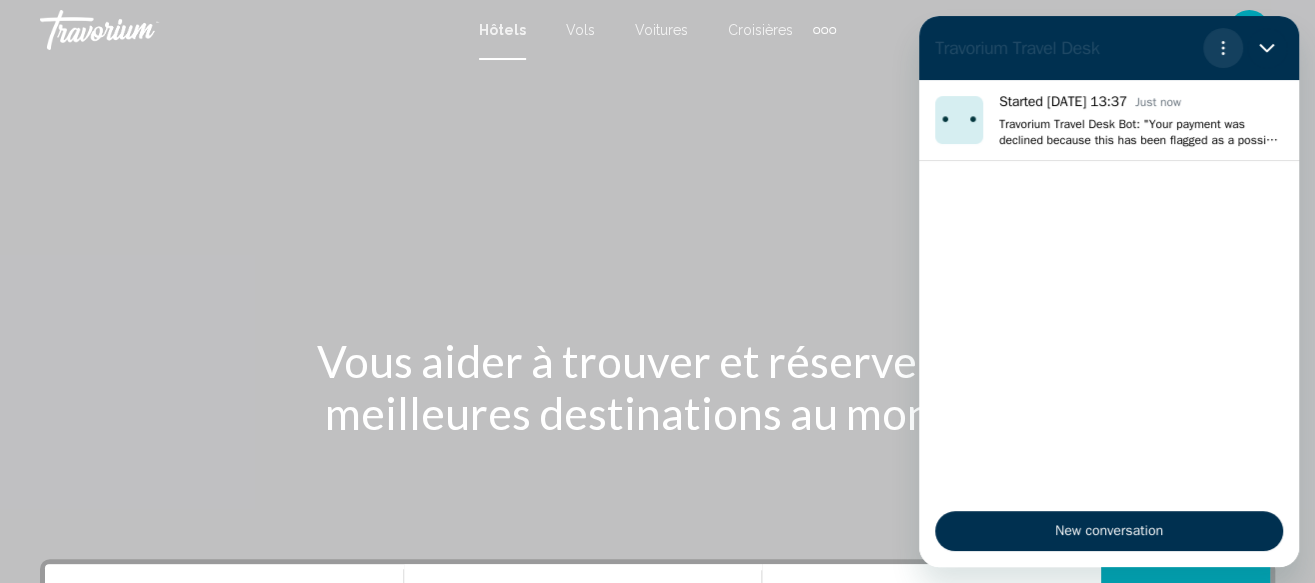 click 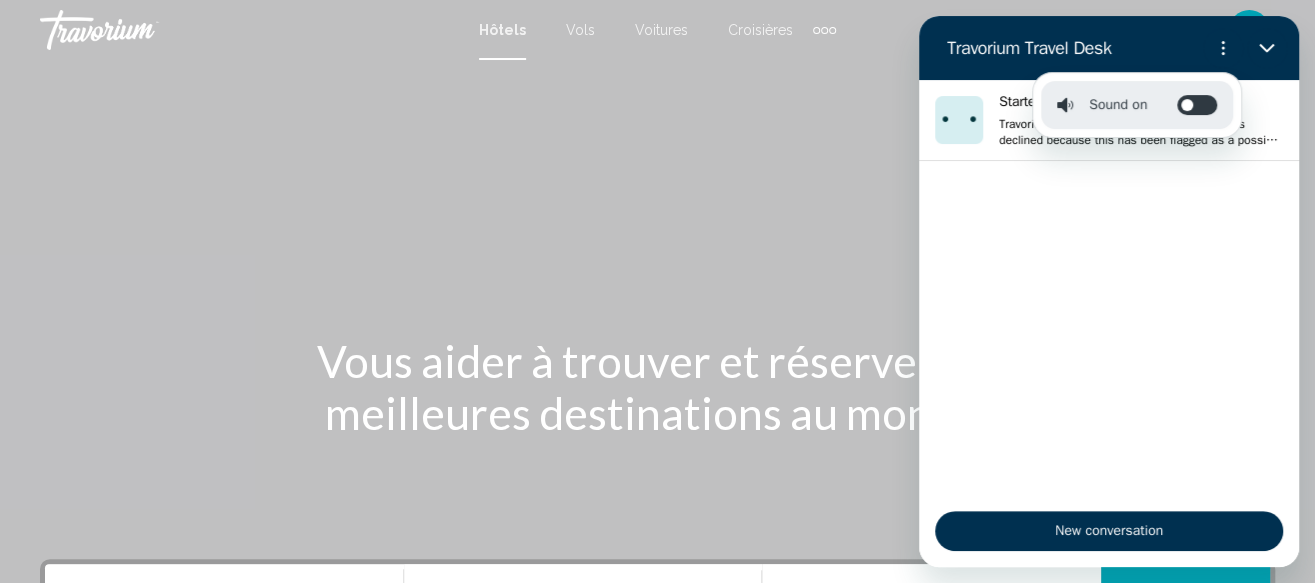 click on "Started [DATE] 13:37 Just now Travorium Travel Desk Bot: "Your payment was declined because this has been flagged as a possibly fraudulent transaction. If you feel that this decision has been made in error, please contact our Customer Support team for assistance."
Did you receive this message following a recent purchase attempt?" at bounding box center [1109, 287] 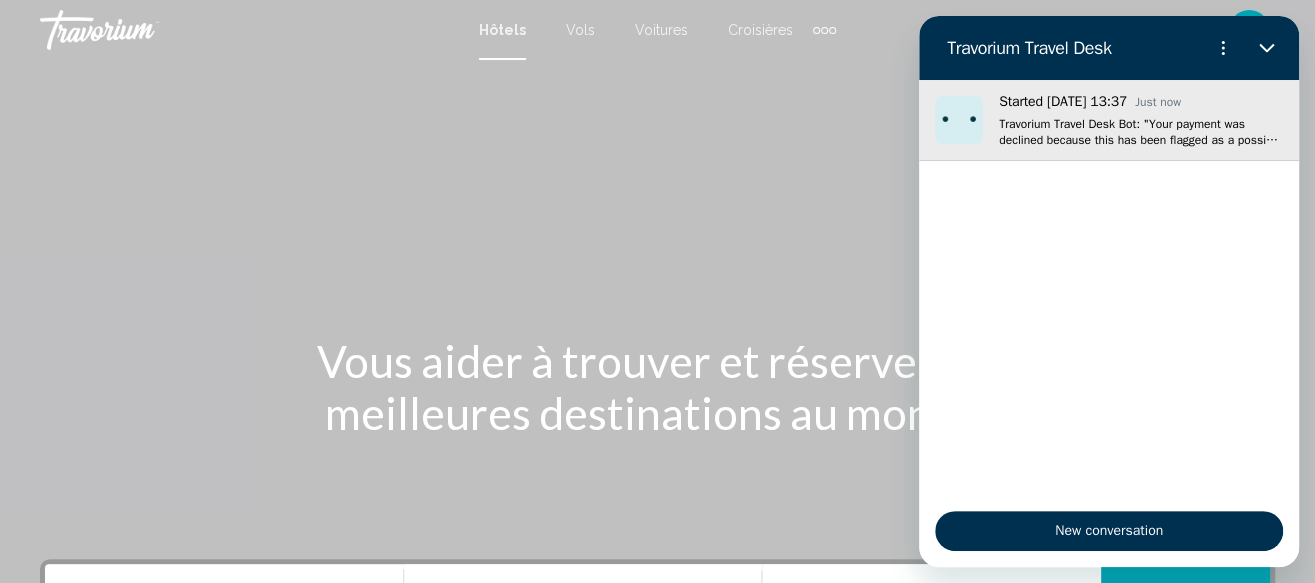 click on "Travorium Travel Desk Bot: "Your payment was declined because this has been flagged as a possibly fraudulent transaction. If you feel that this decision has been made in error, please contact our Customer Support team for assistance."
Did you receive this message following a recent purchase attempt?" at bounding box center (1141, 132) 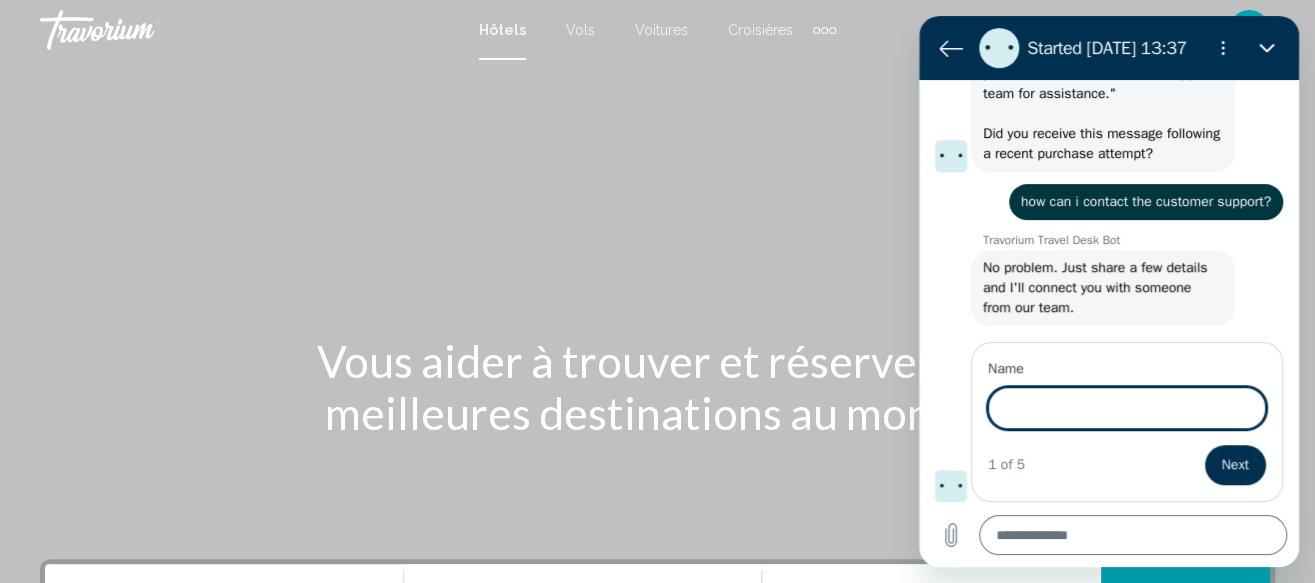 scroll, scrollTop: 515, scrollLeft: 0, axis: vertical 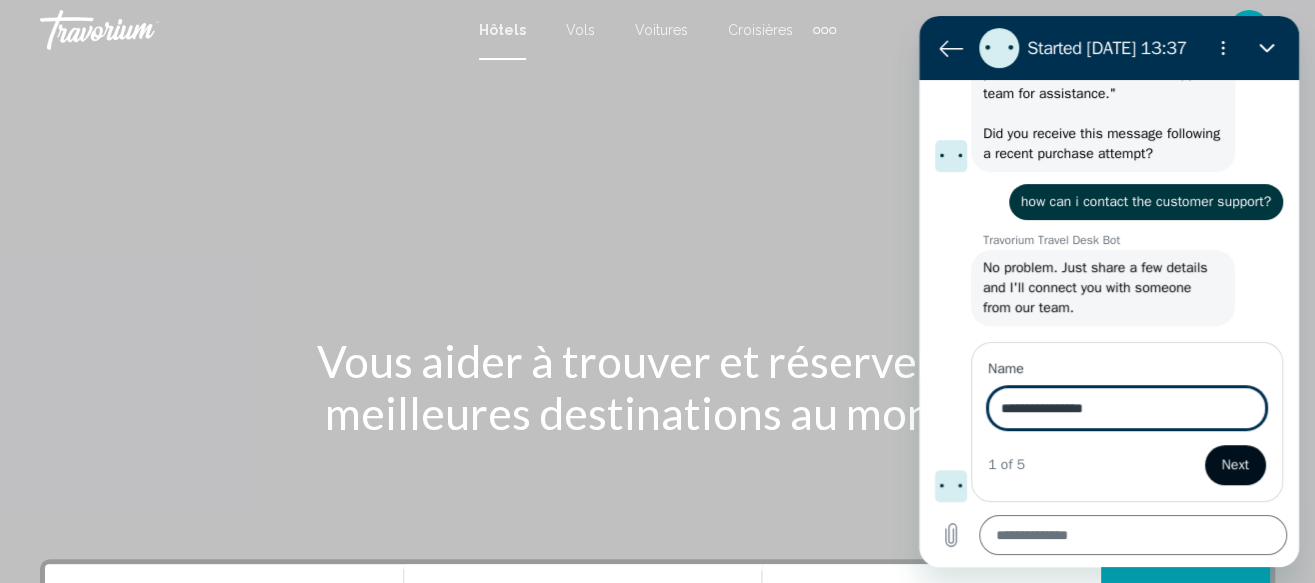 click on "Next" at bounding box center (1235, 465) 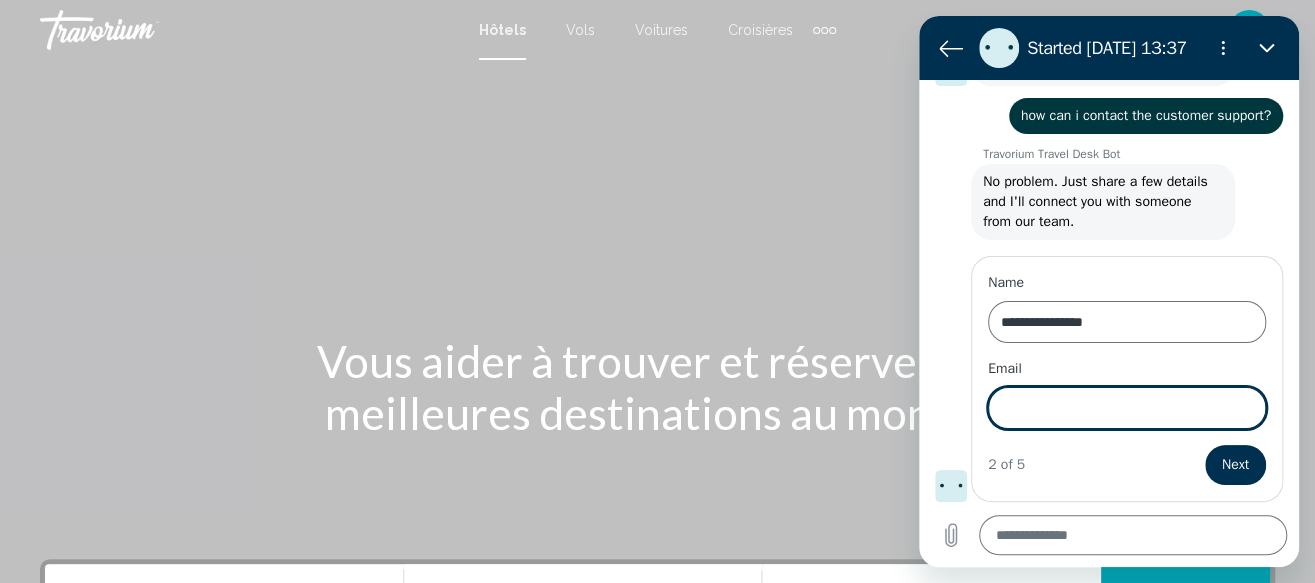 scroll, scrollTop: 600, scrollLeft: 0, axis: vertical 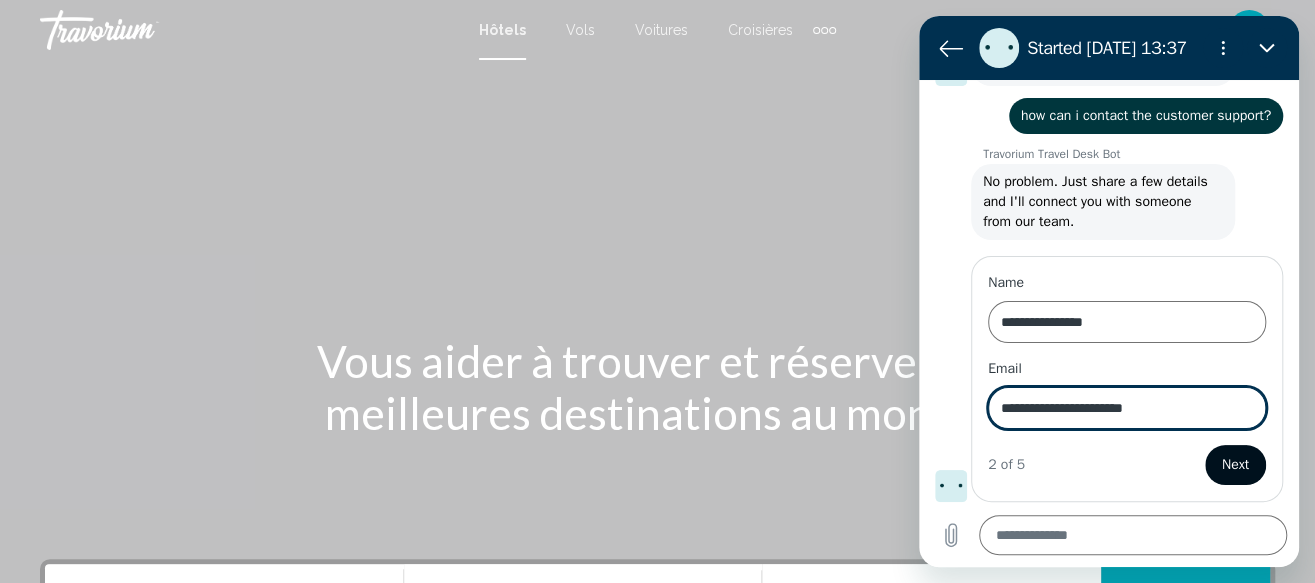 click on "Next" at bounding box center [1235, 465] 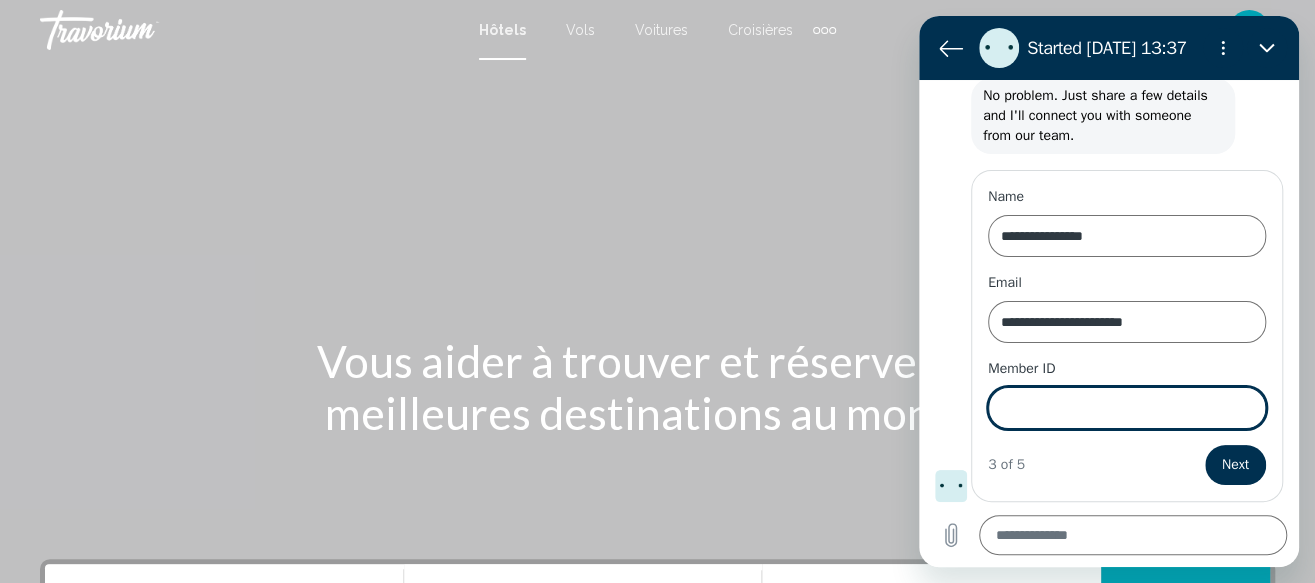 scroll, scrollTop: 686, scrollLeft: 0, axis: vertical 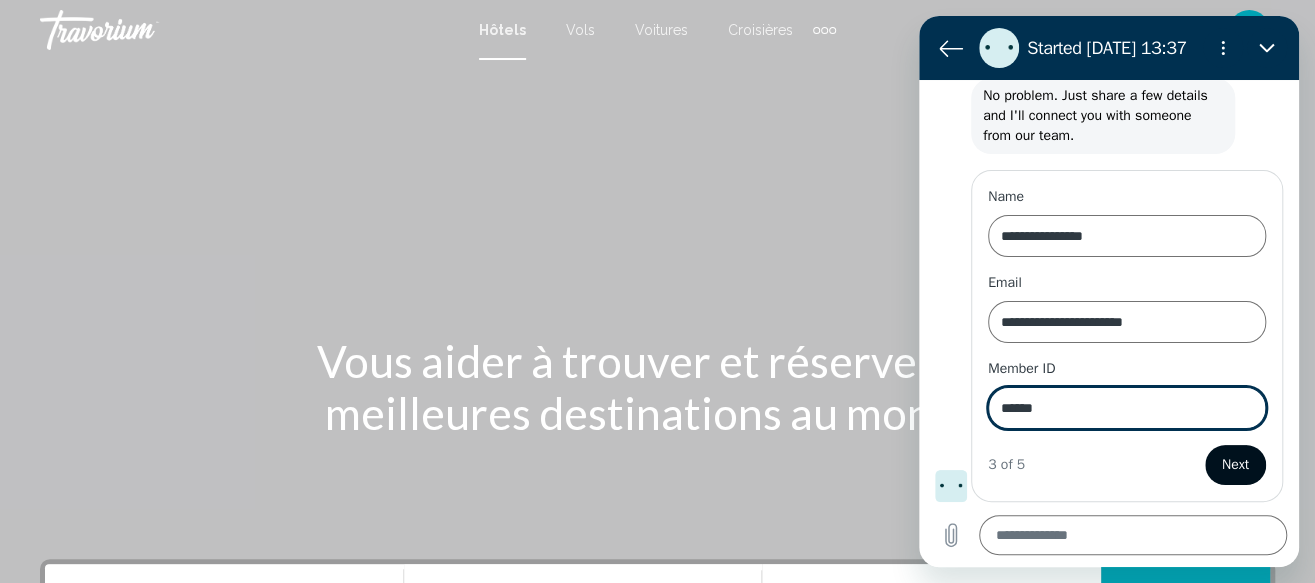 click on "Next" at bounding box center (1235, 465) 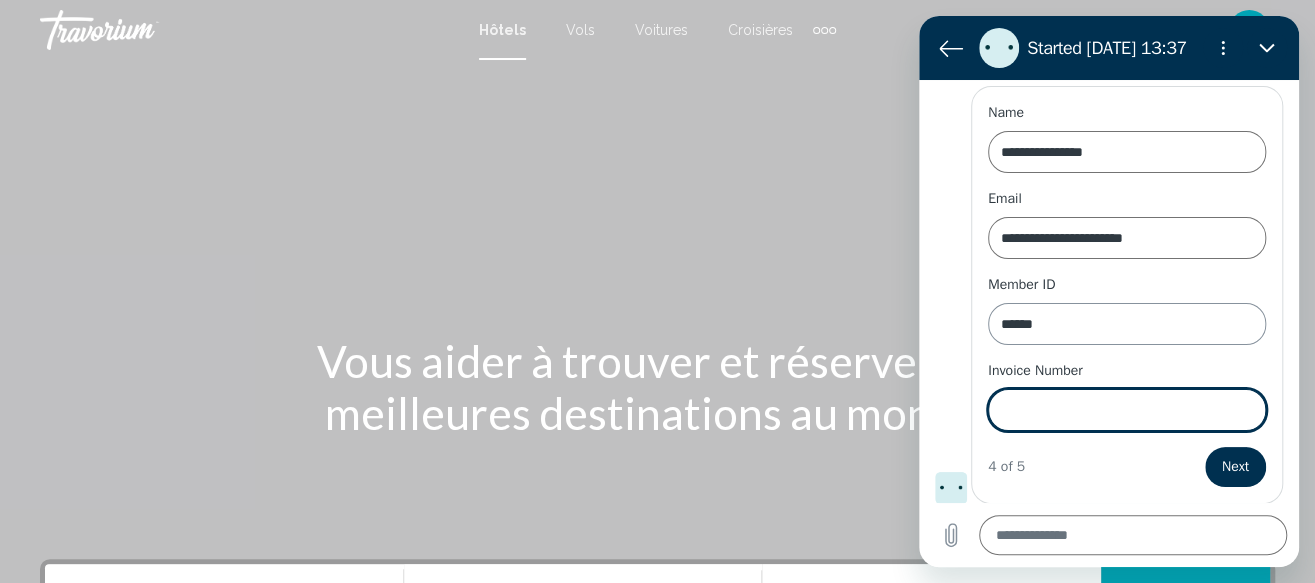 scroll, scrollTop: 771, scrollLeft: 0, axis: vertical 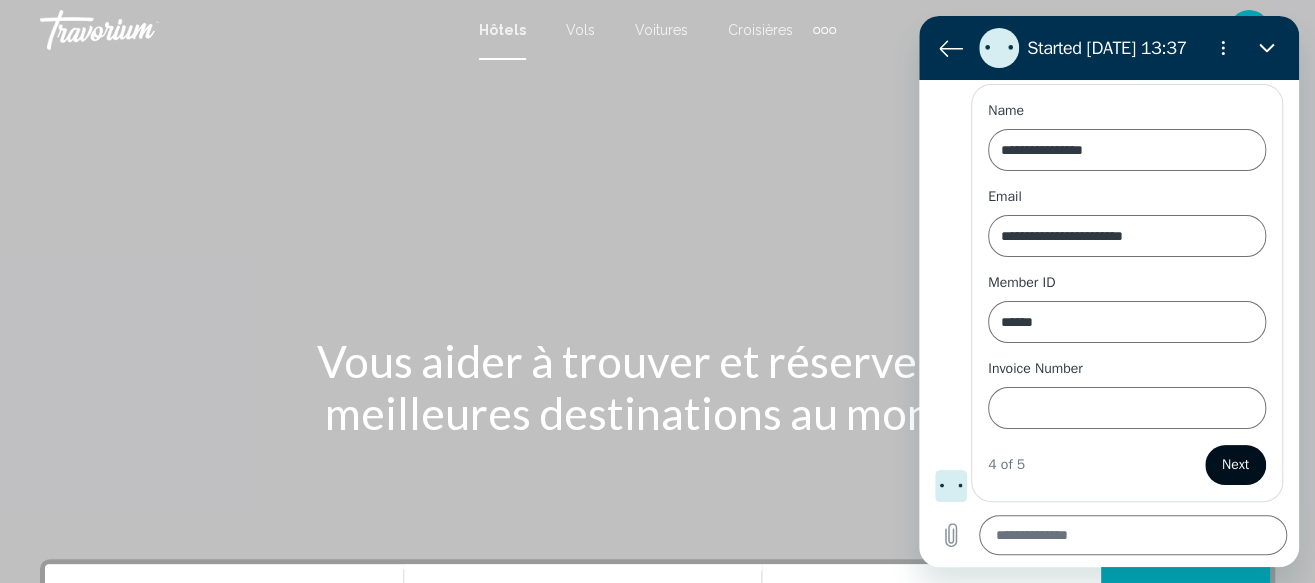 click on "Next" at bounding box center [1235, 465] 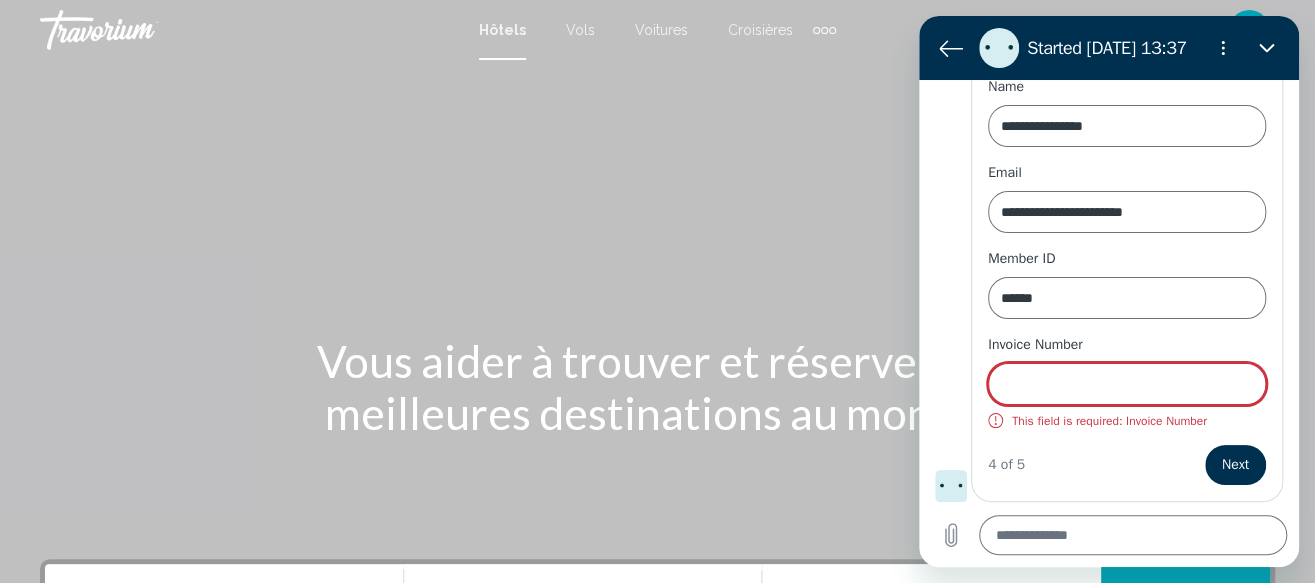 click on "Invoice Number" at bounding box center (1127, 384) 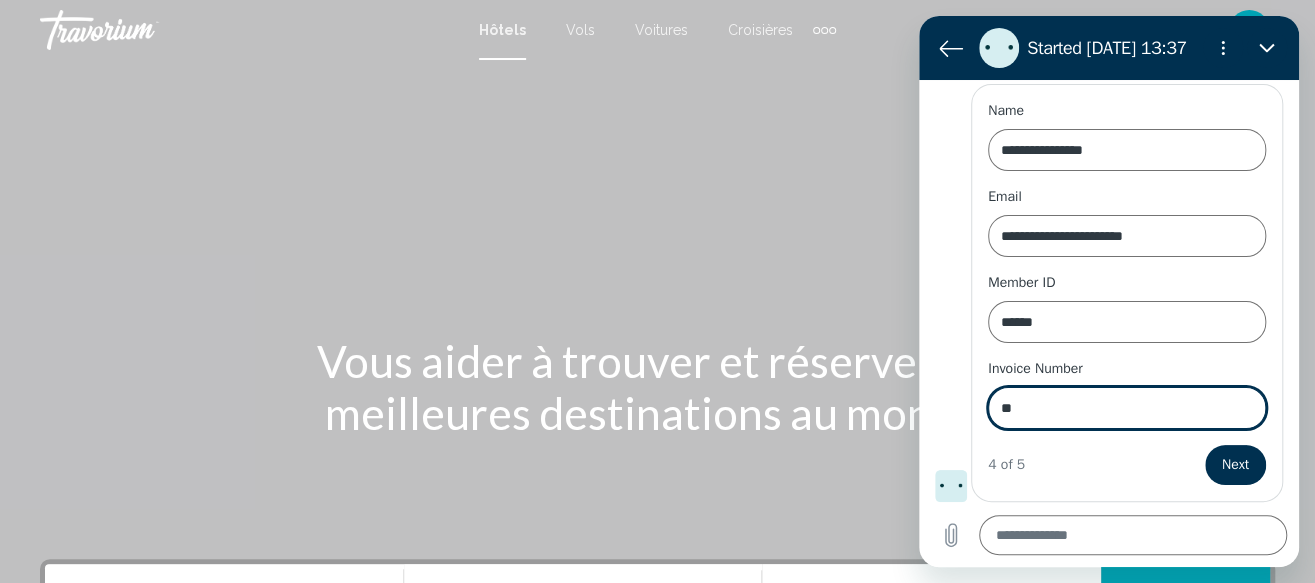 scroll, scrollTop: 771, scrollLeft: 0, axis: vertical 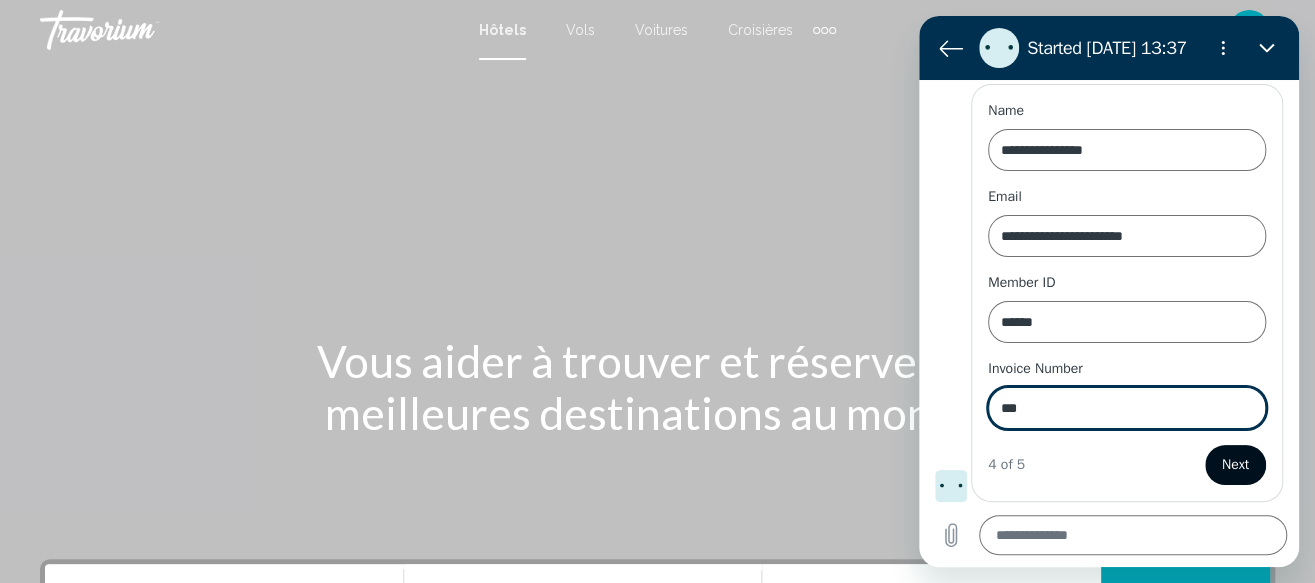 click on "Next" at bounding box center [1235, 465] 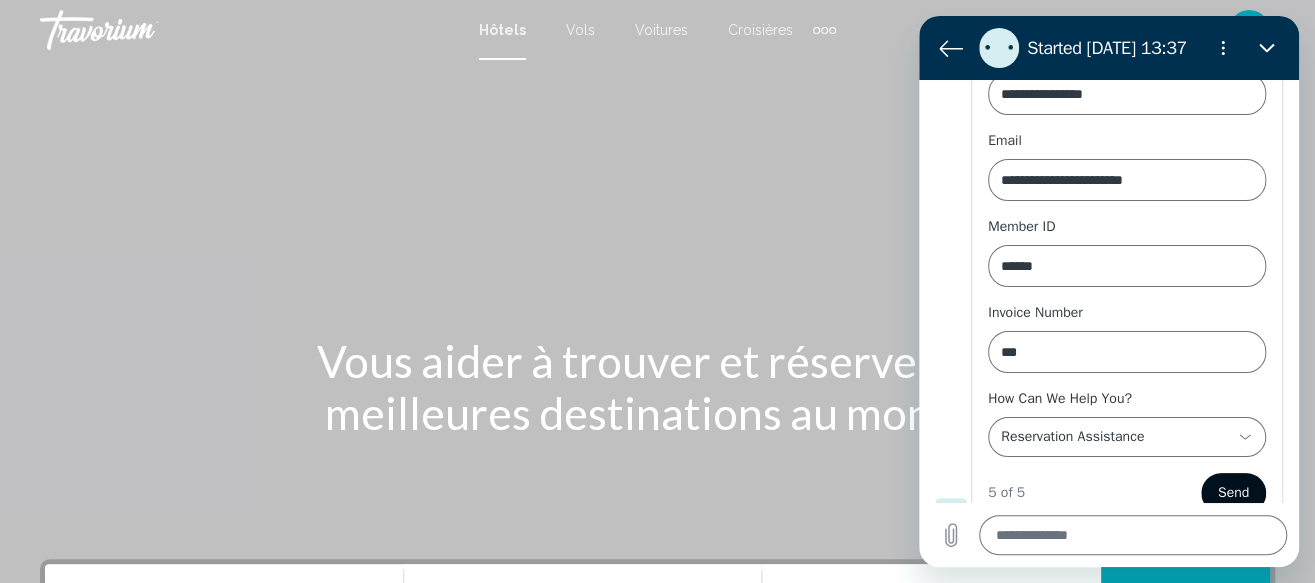 scroll, scrollTop: 854, scrollLeft: 0, axis: vertical 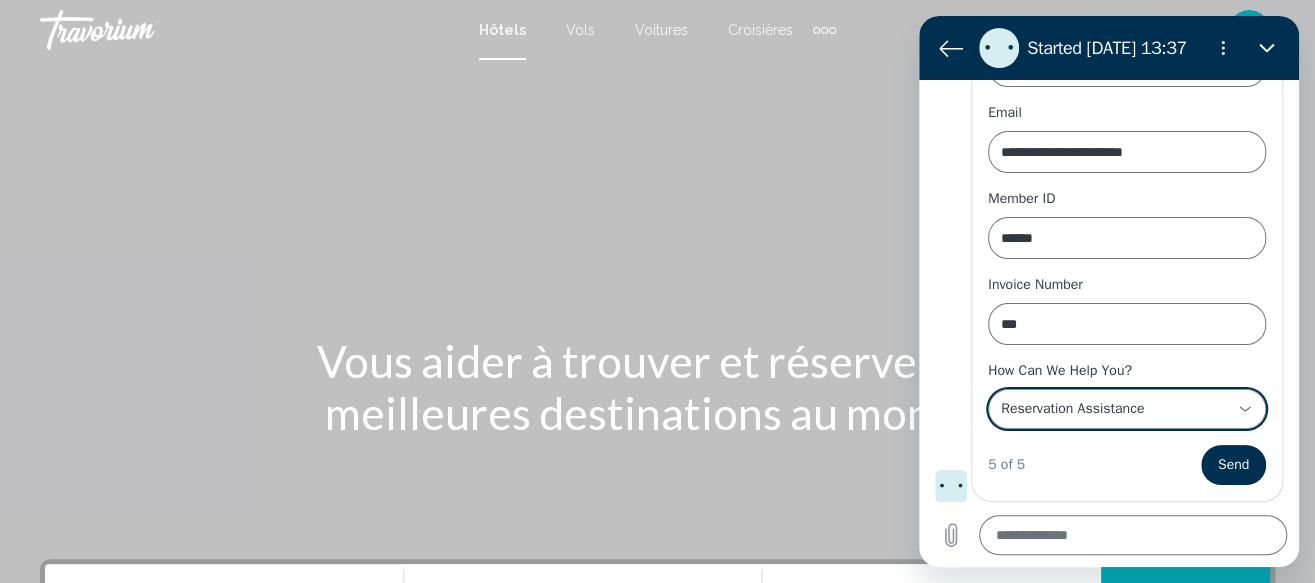 click on "**********" at bounding box center (1115, 409) 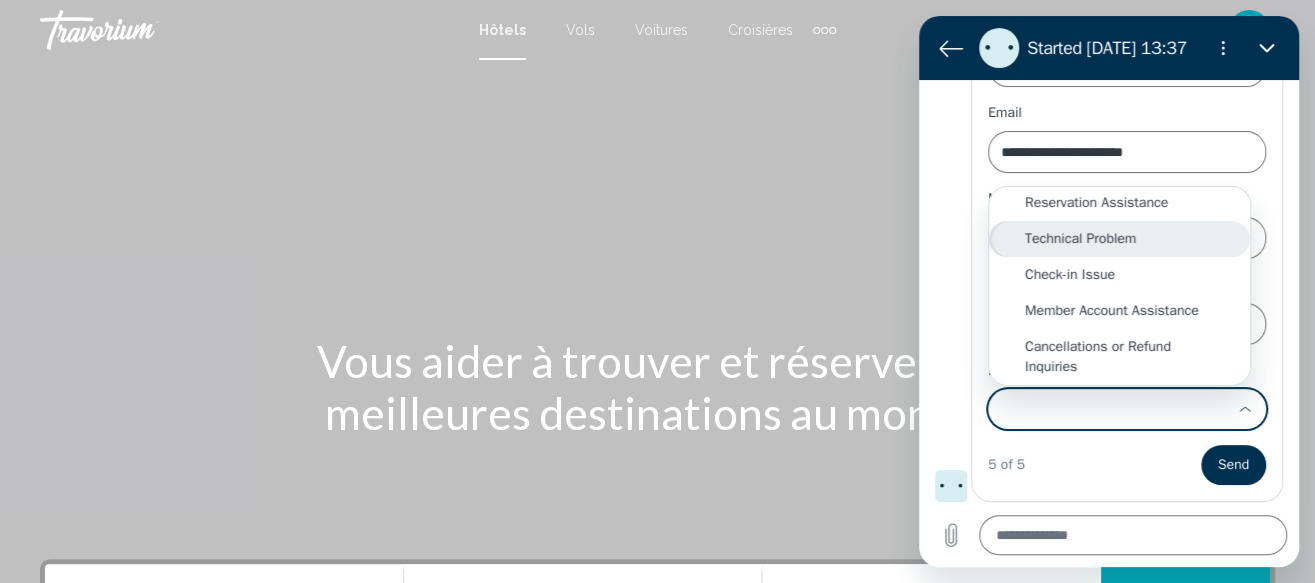 scroll, scrollTop: 4, scrollLeft: 0, axis: vertical 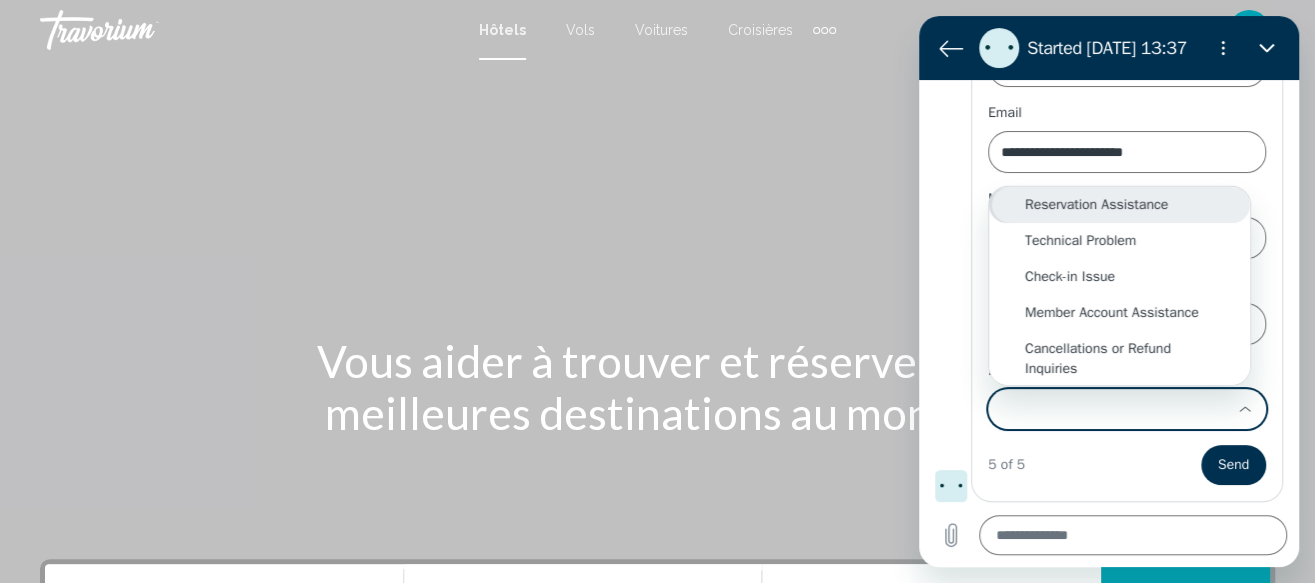 click on "Reservation Assistance" at bounding box center [1119, 205] 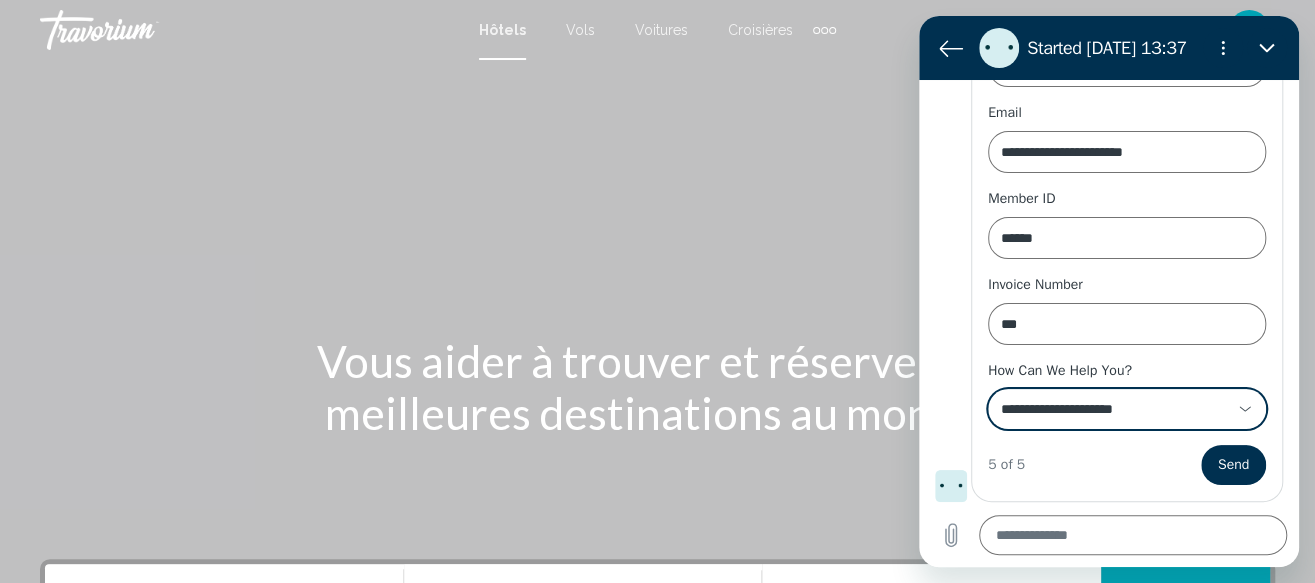 scroll, scrollTop: 0, scrollLeft: 0, axis: both 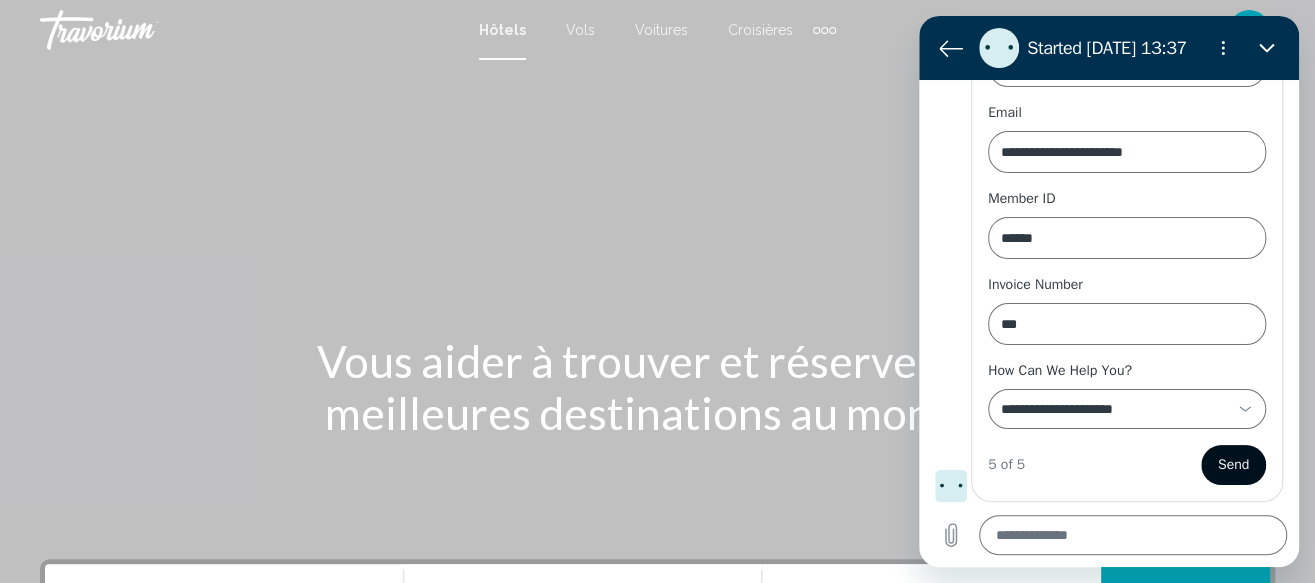 click on "Send" at bounding box center (1233, 465) 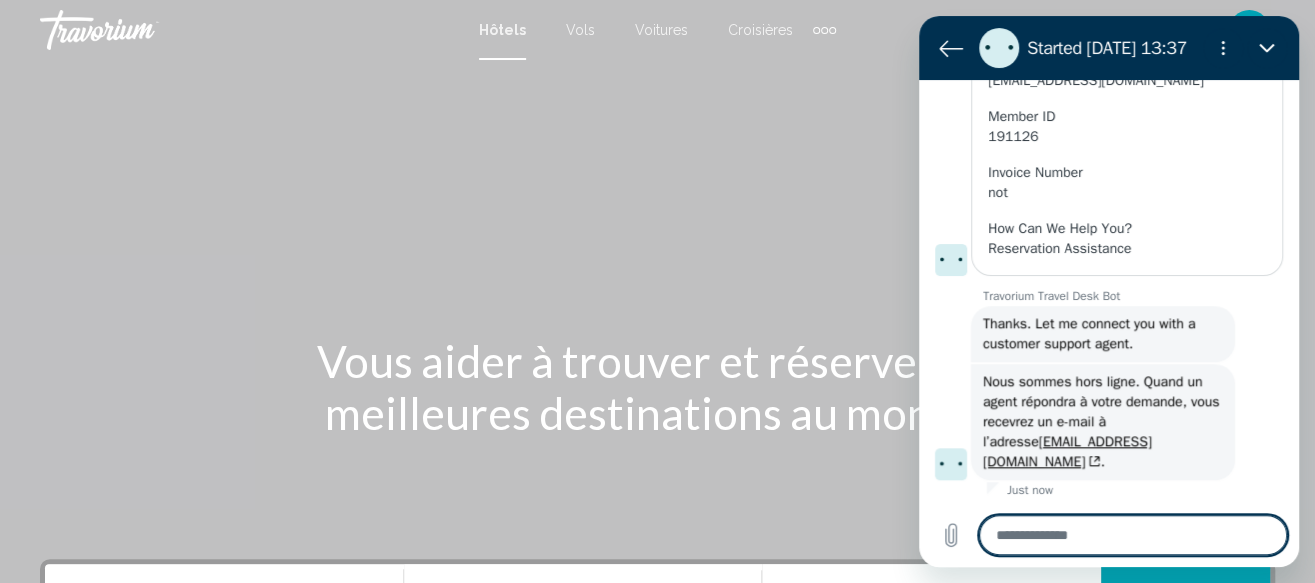 scroll, scrollTop: 876, scrollLeft: 0, axis: vertical 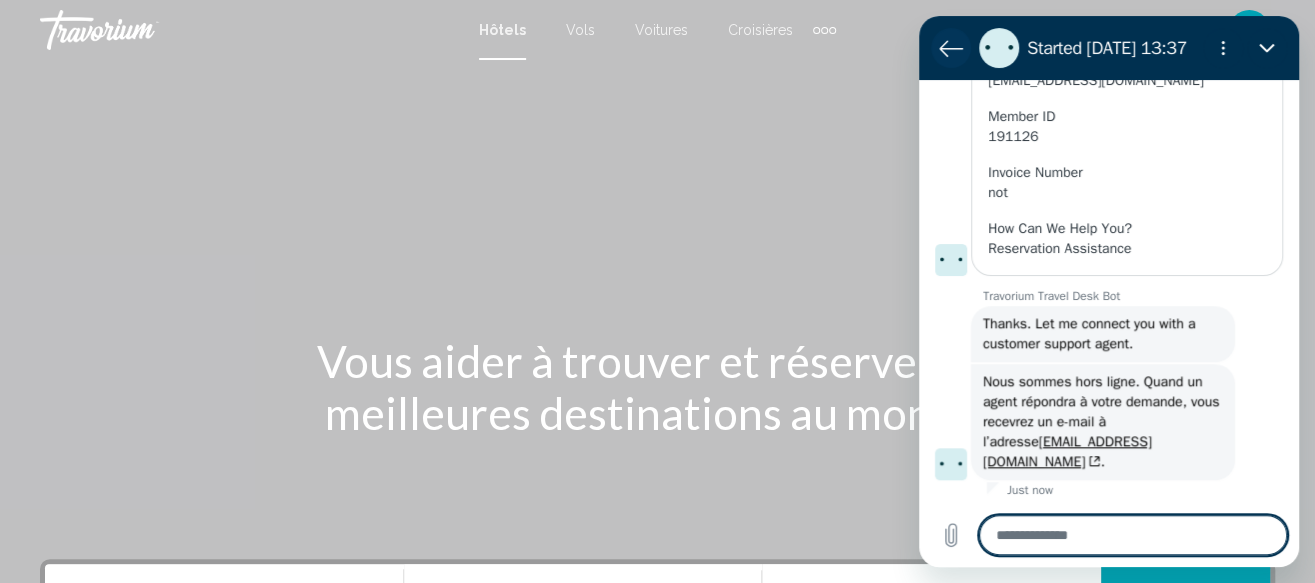 click 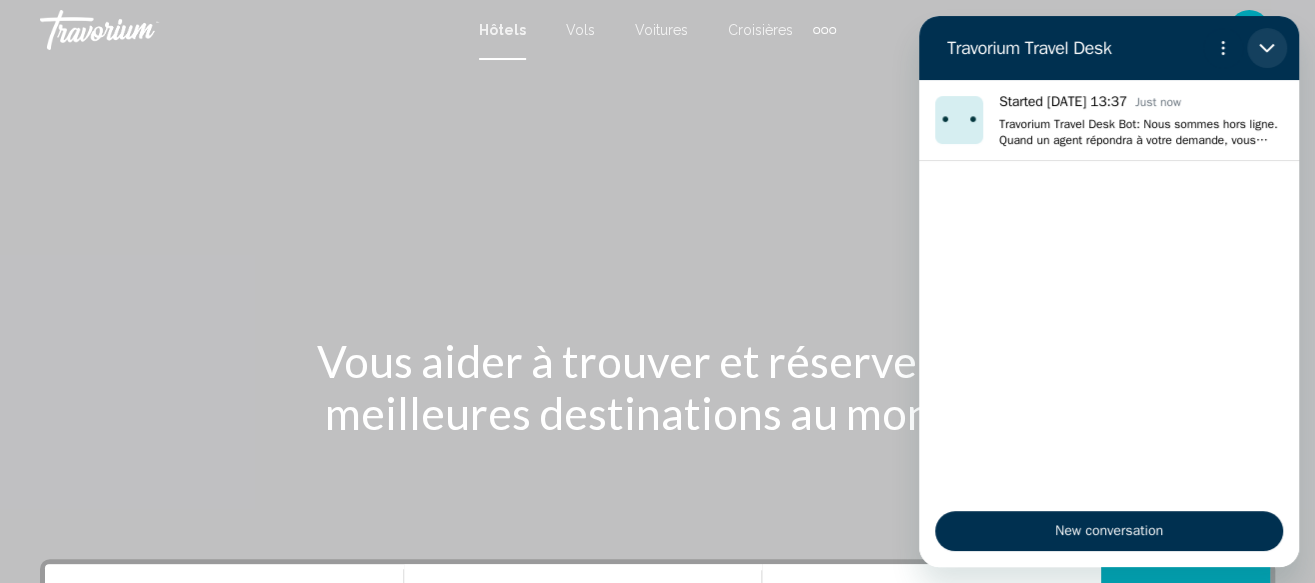 click 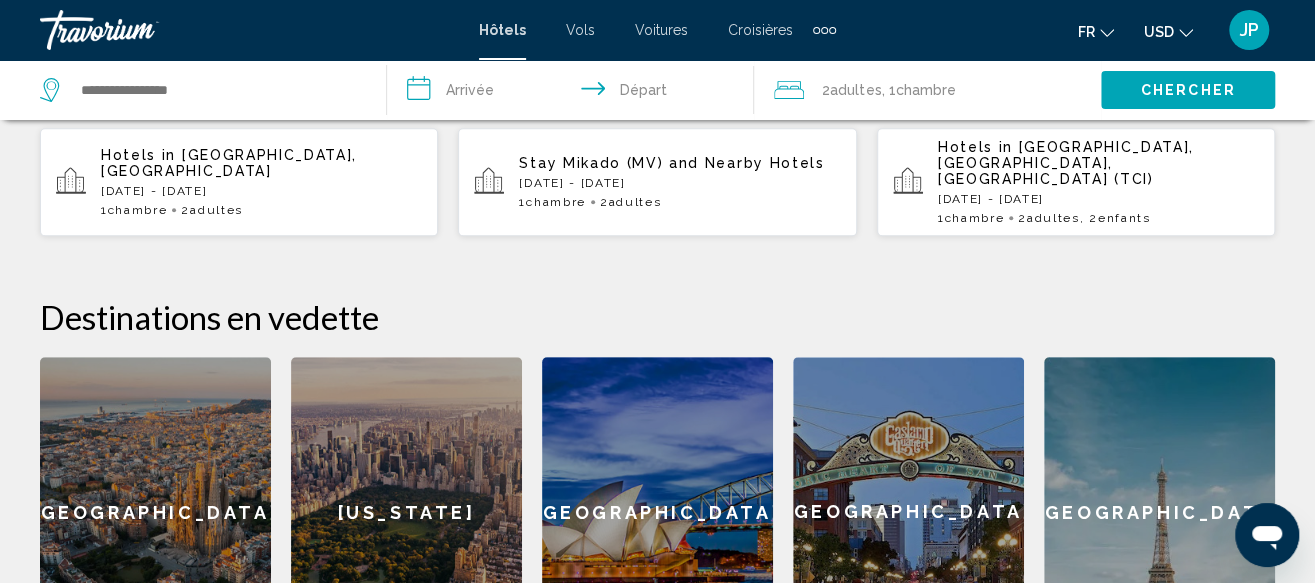 scroll, scrollTop: 800, scrollLeft: 0, axis: vertical 